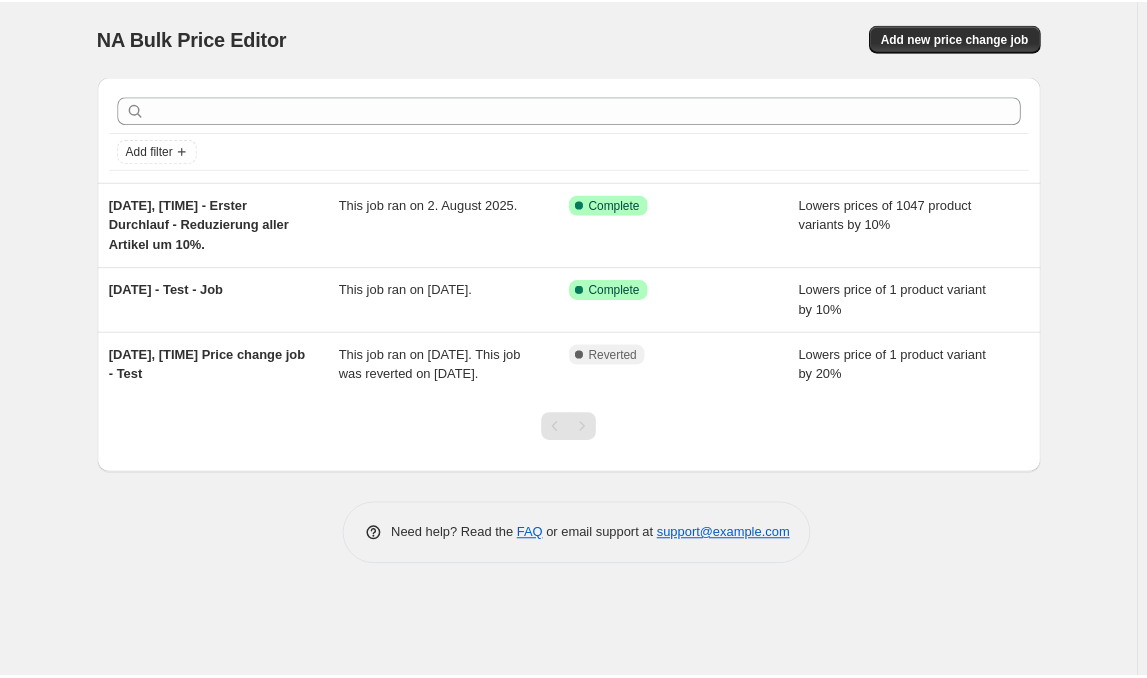 scroll, scrollTop: 0, scrollLeft: 0, axis: both 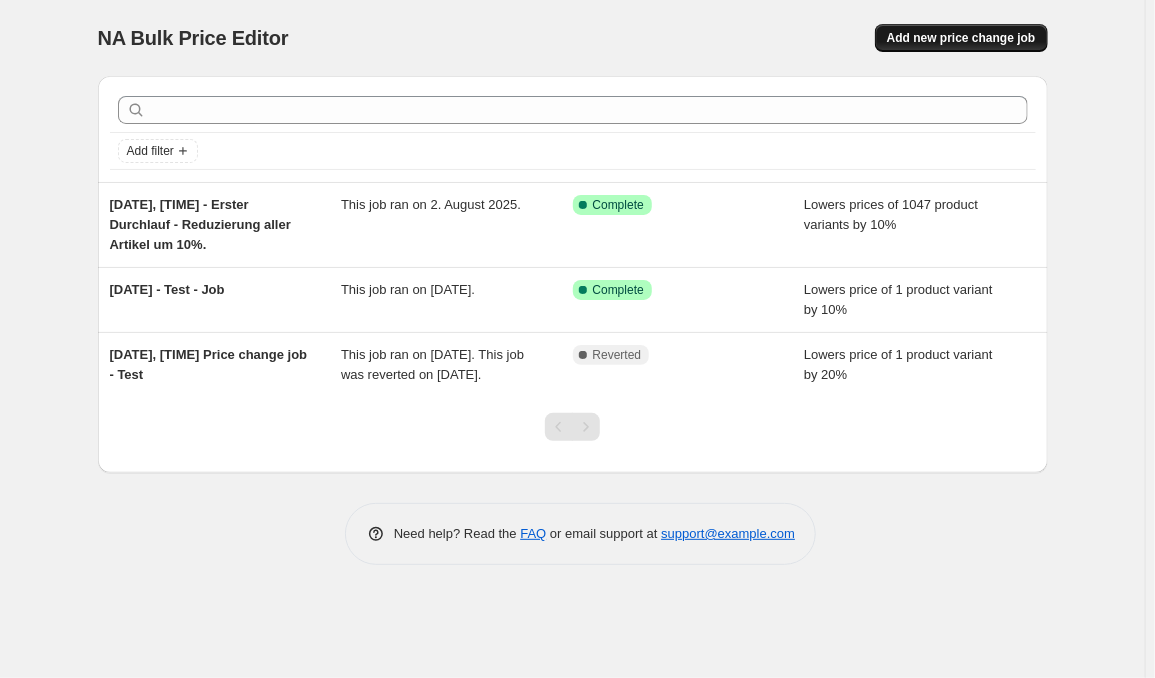 click on "Add new price change job" at bounding box center [961, 38] 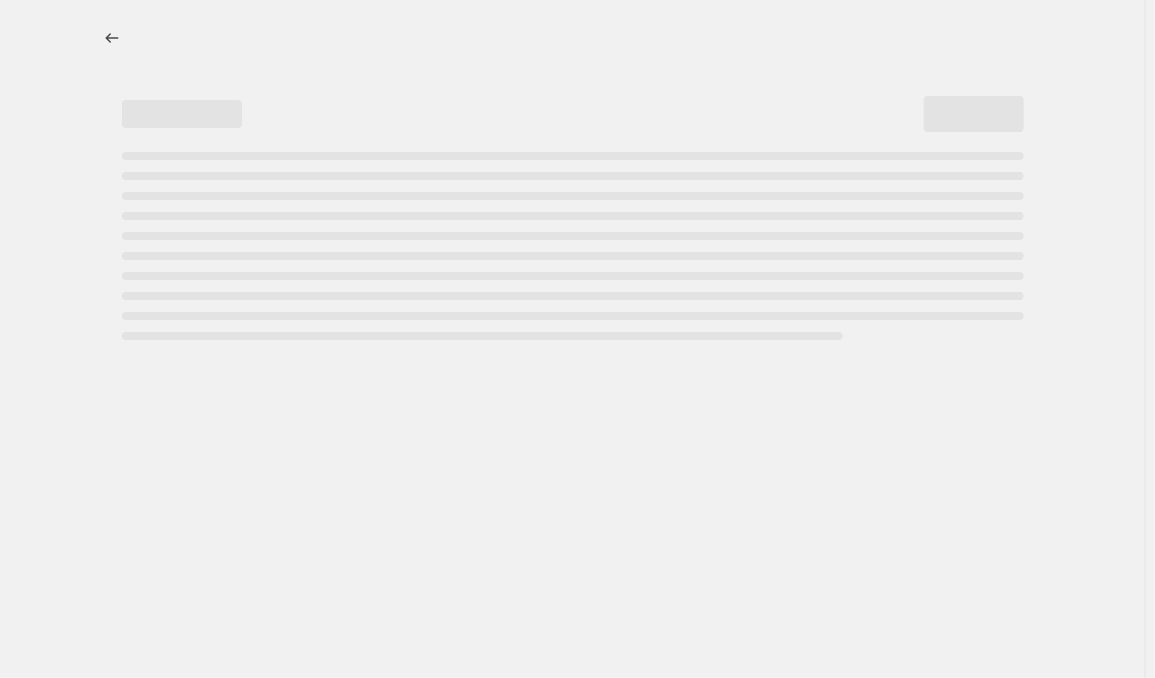 select on "percentage" 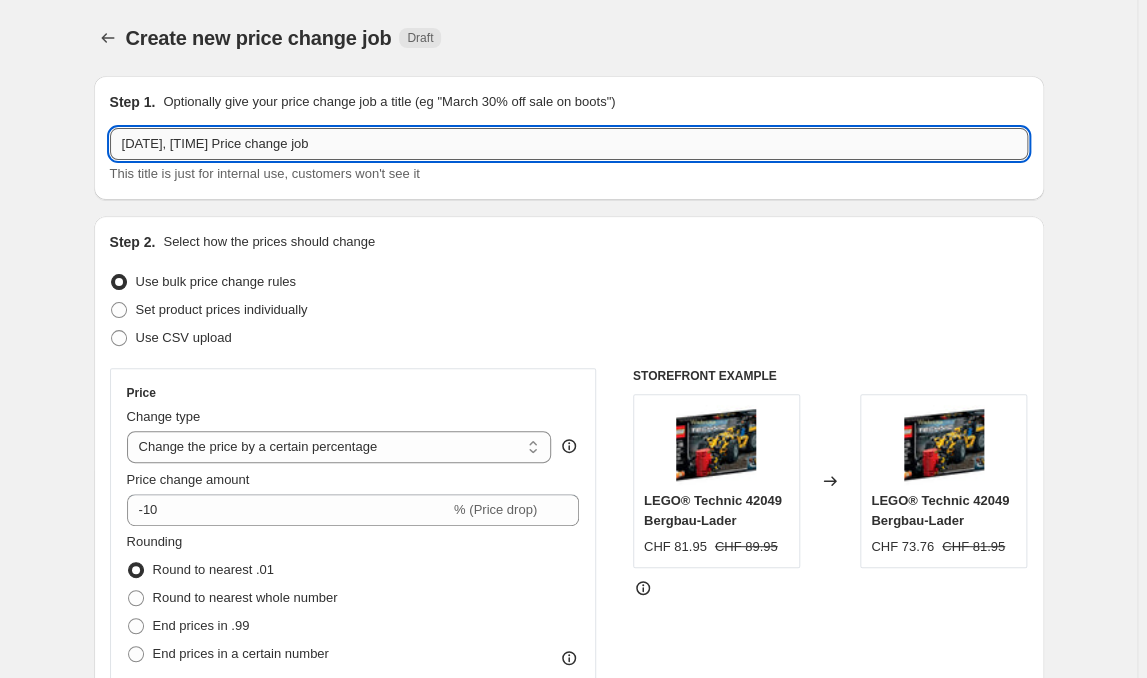 click on "[DATE], [TIME] Price change job" at bounding box center [569, 144] 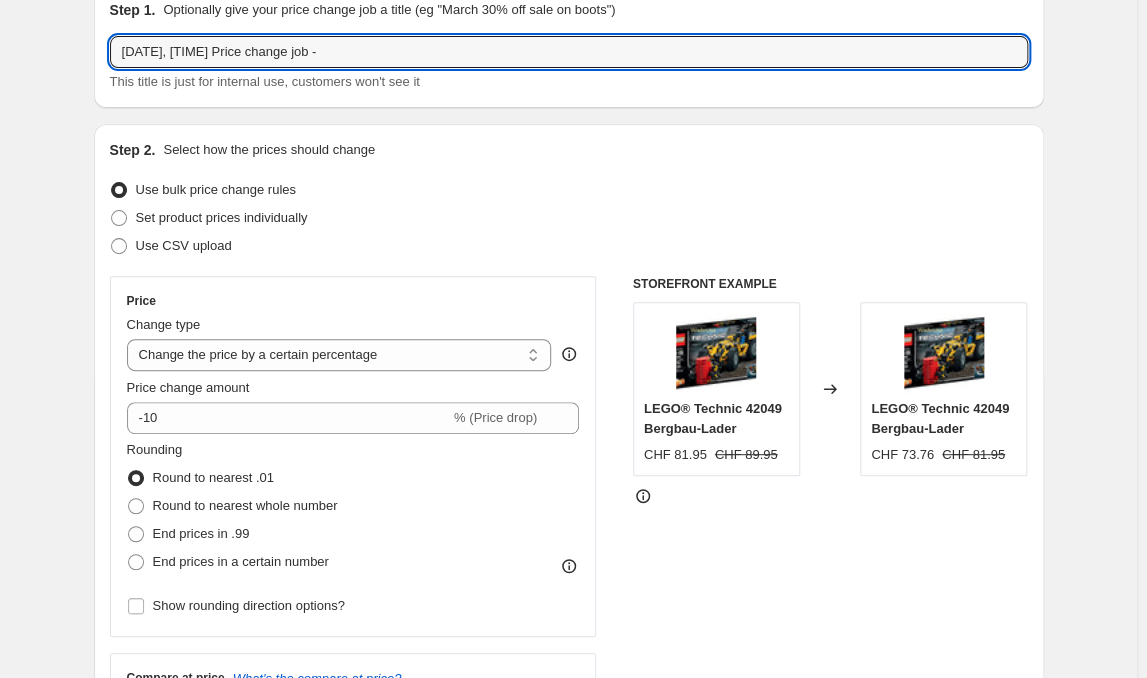 scroll, scrollTop: 201, scrollLeft: 0, axis: vertical 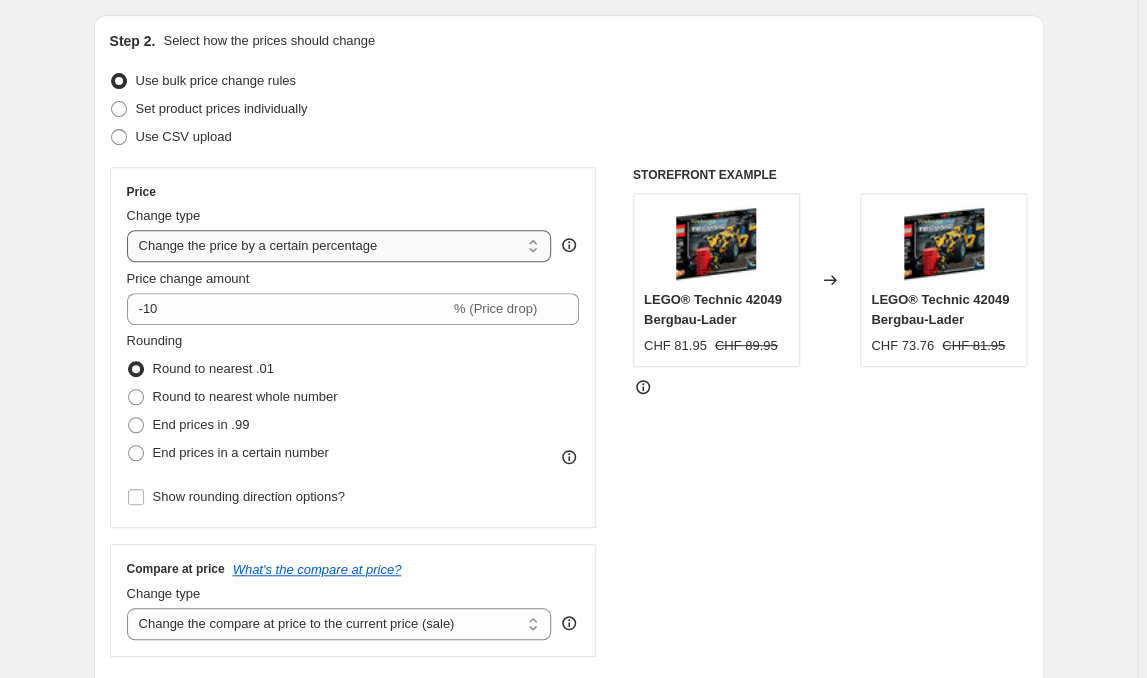 type on "[DATE], [TIME] Price change job -" 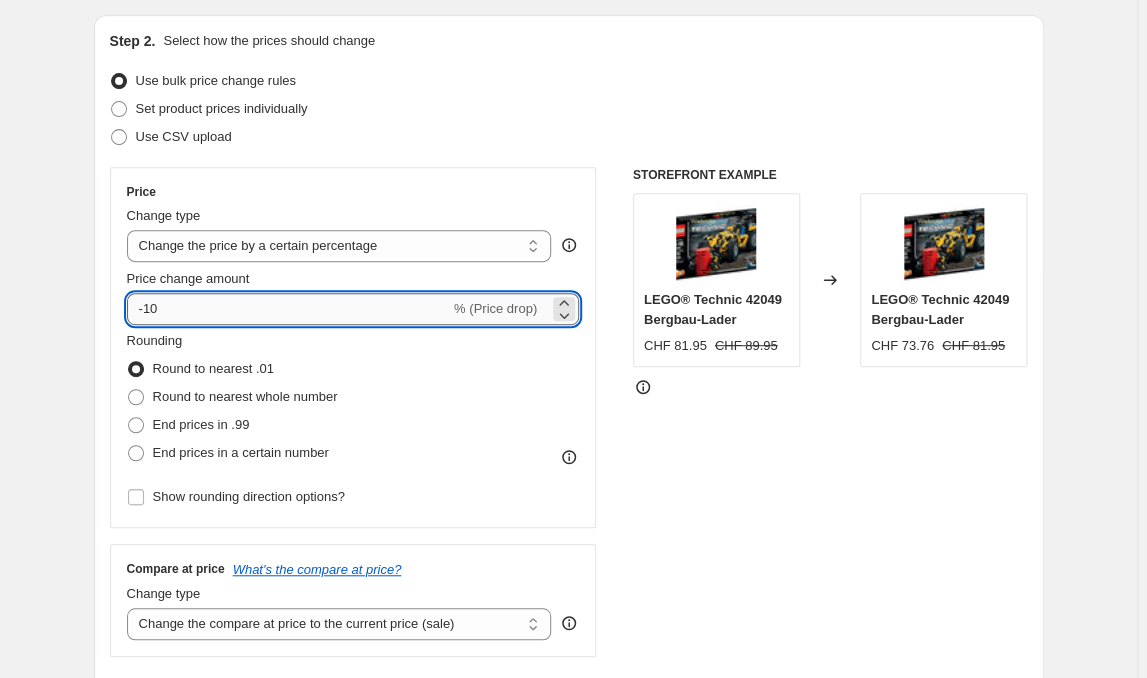 click on "-10" at bounding box center (288, 309) 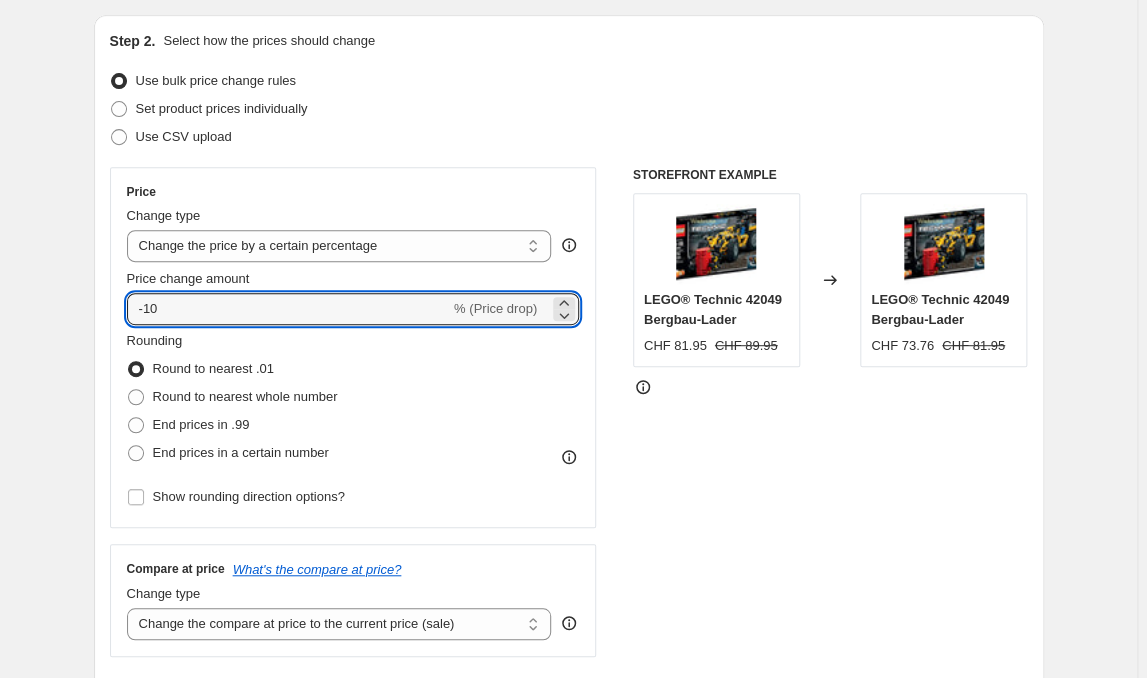 type on "-1" 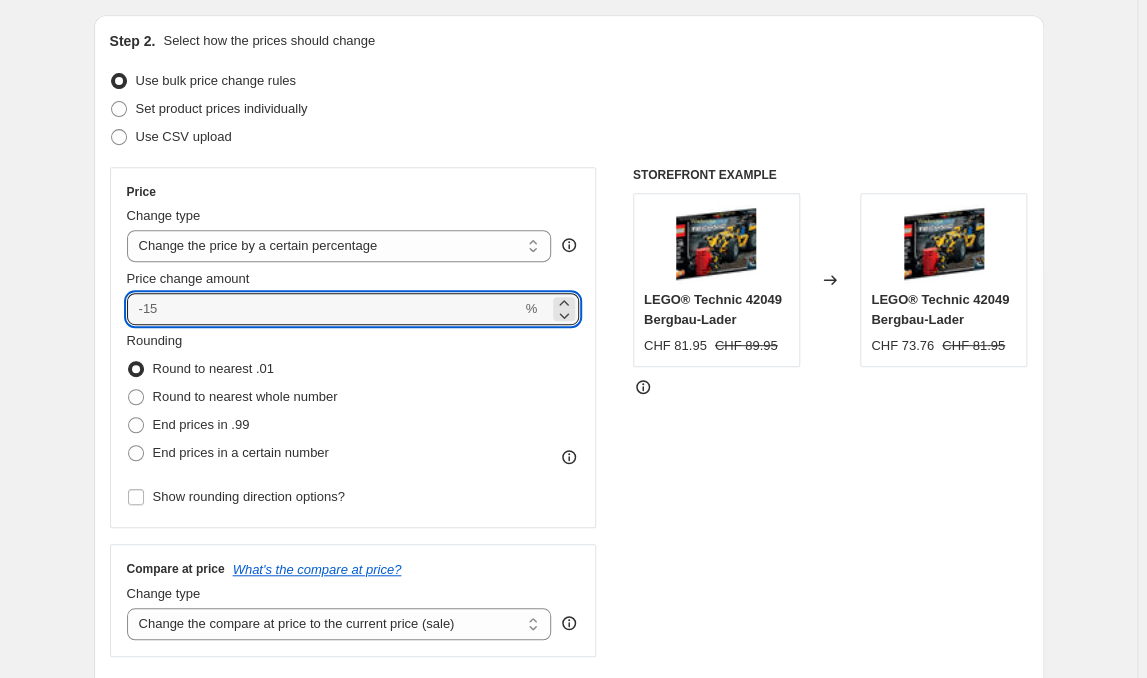 type on "-5" 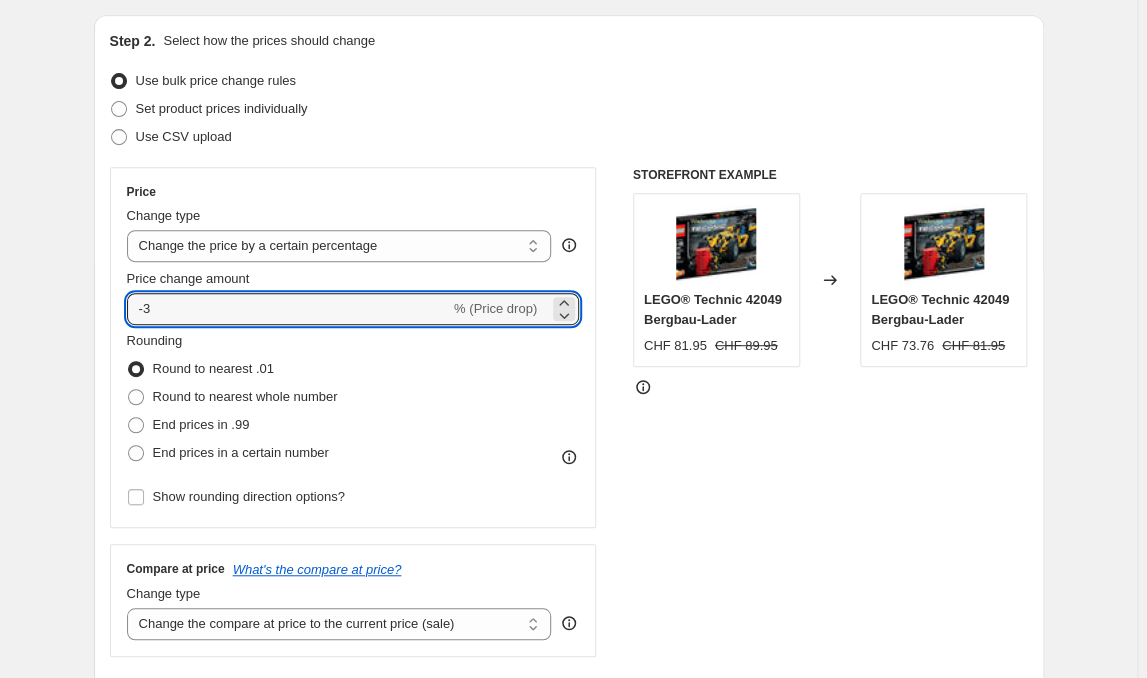 type on "-3" 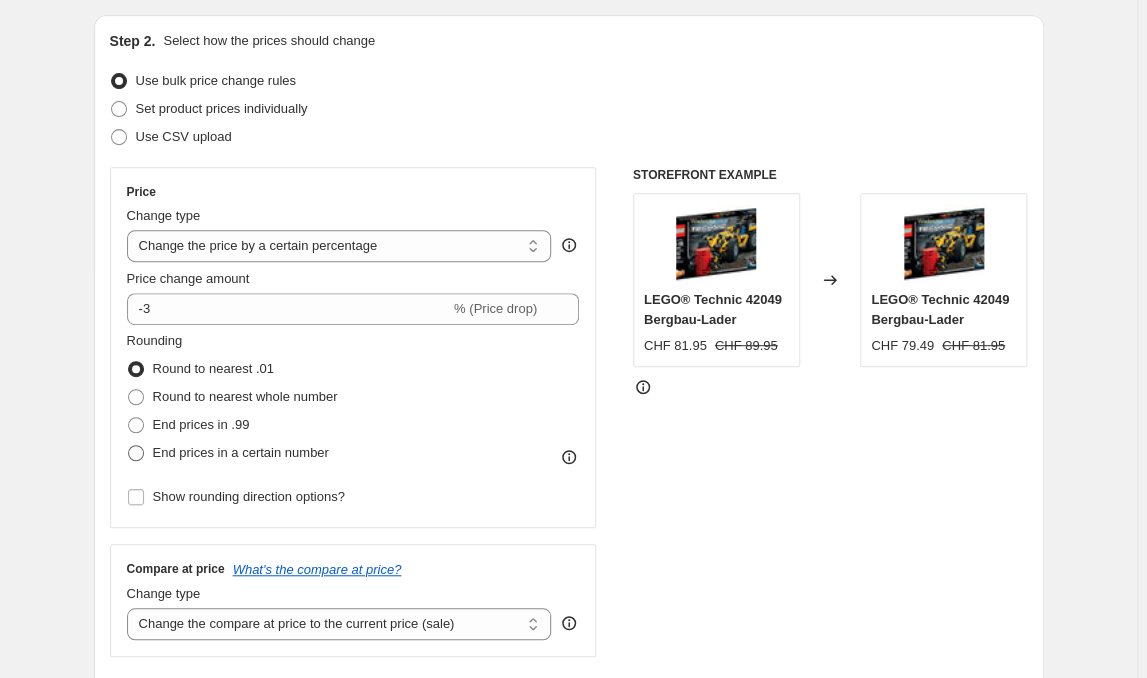 click on "End prices in a certain number" at bounding box center [241, 452] 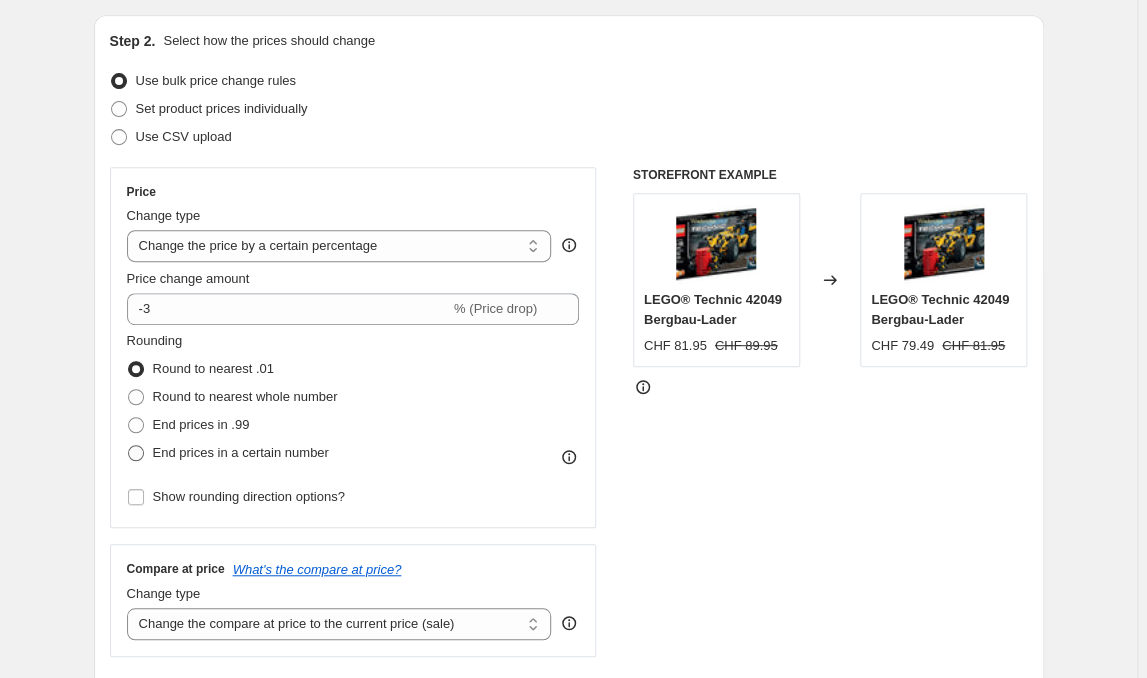 radio on "true" 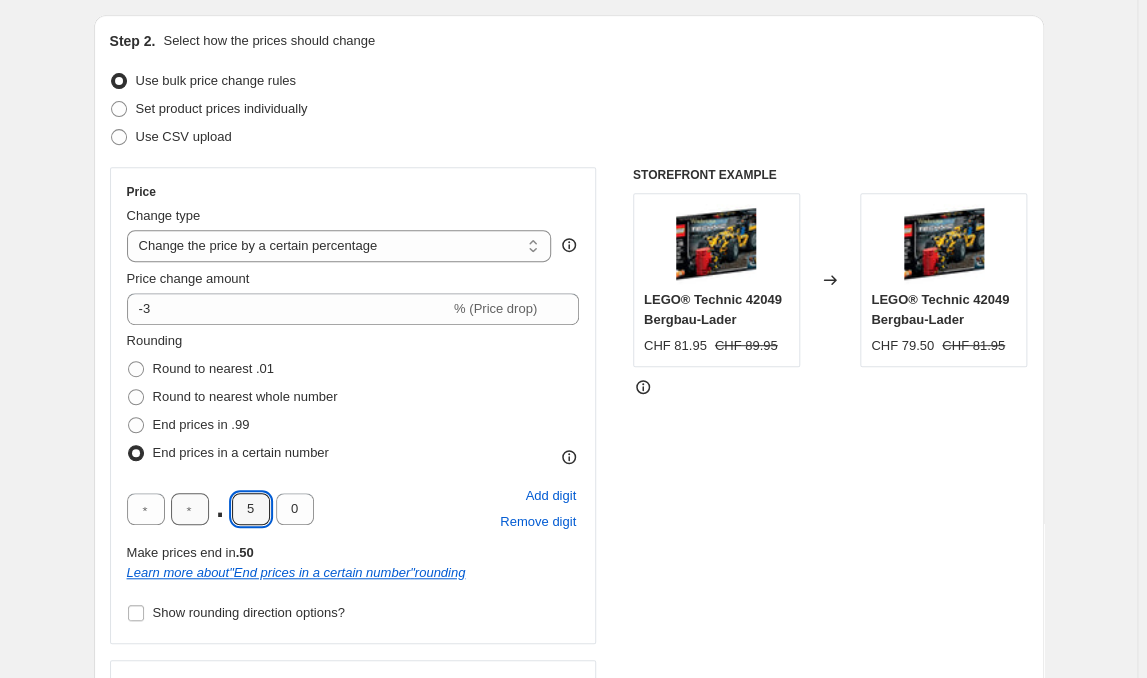 drag, startPoint x: 297, startPoint y: 466, endPoint x: 237, endPoint y: 466, distance: 60 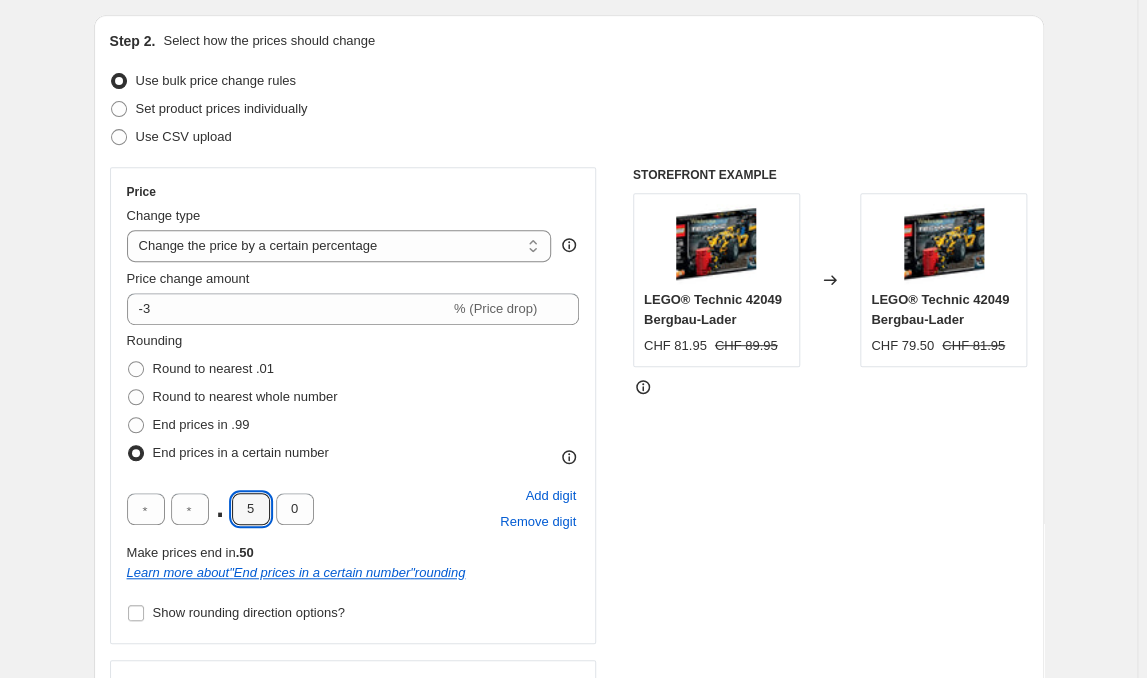 type on "9" 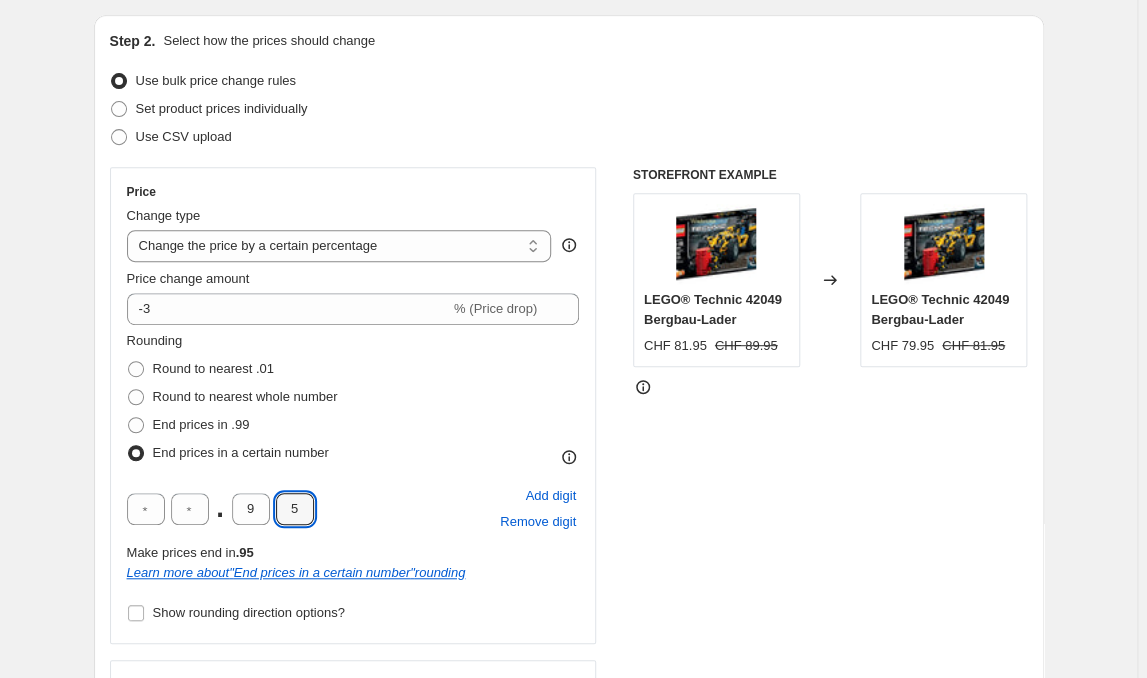 type on "5" 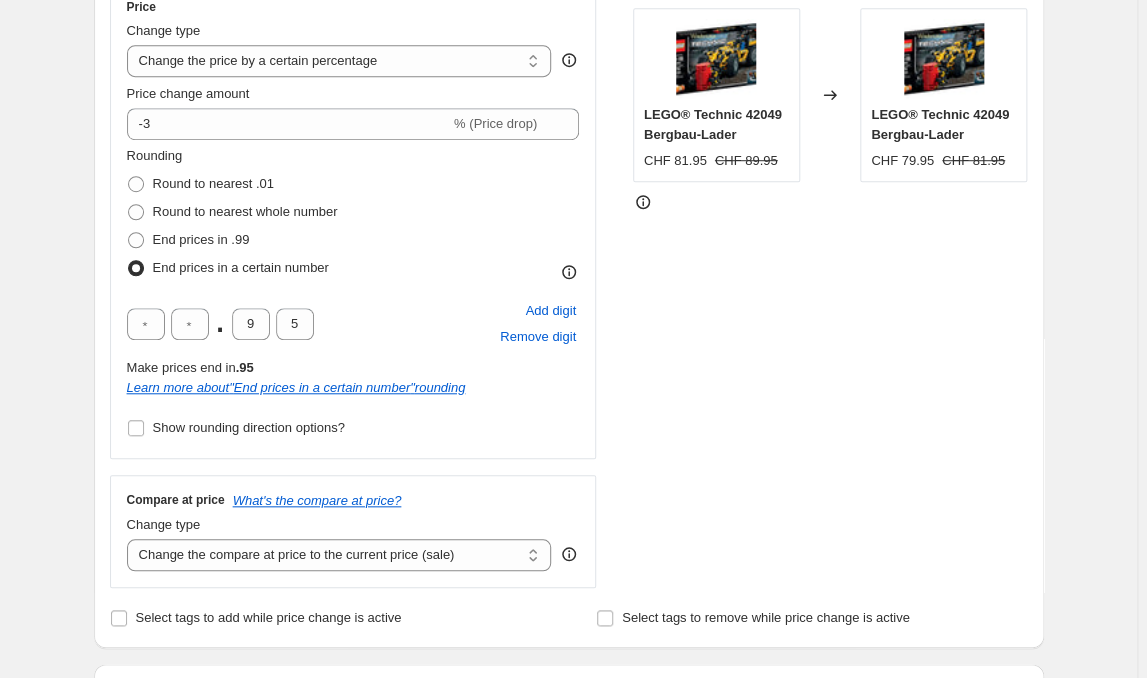 scroll, scrollTop: 402, scrollLeft: 0, axis: vertical 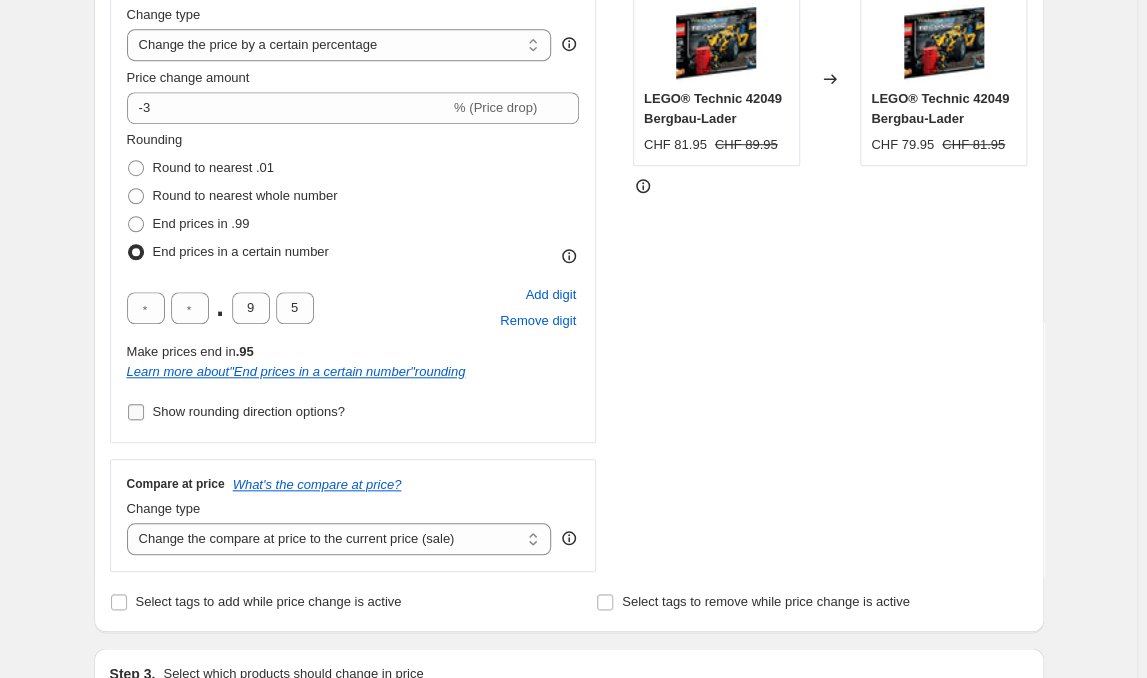 click on "Show rounding direction options?" at bounding box center (249, 411) 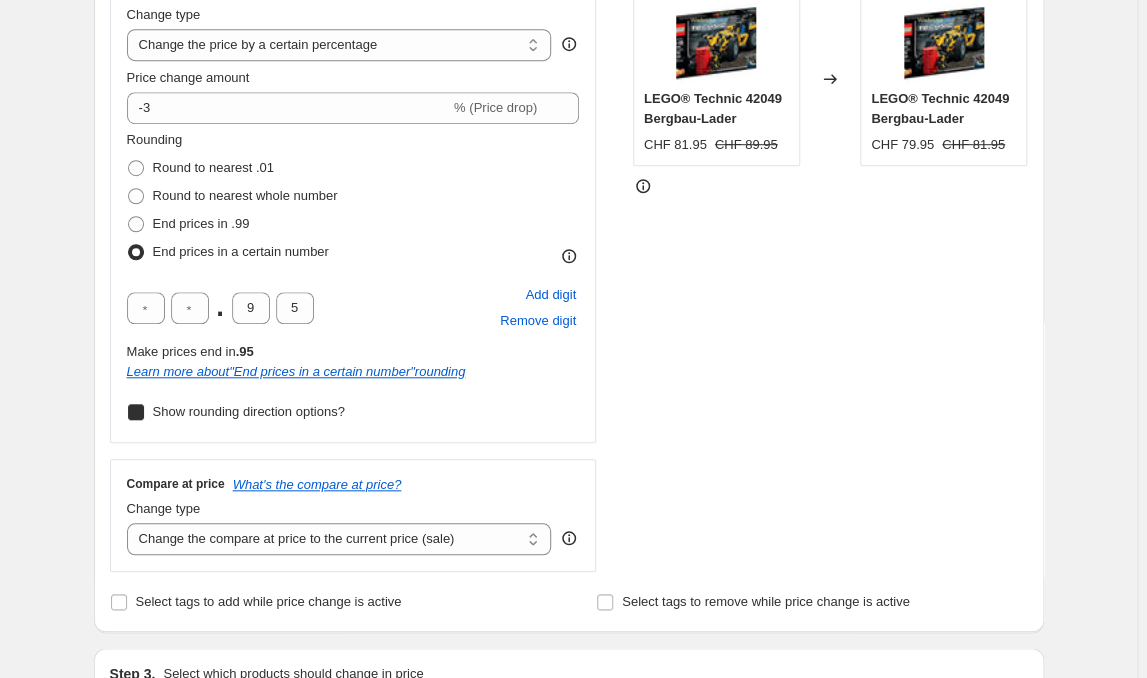 checkbox on "true" 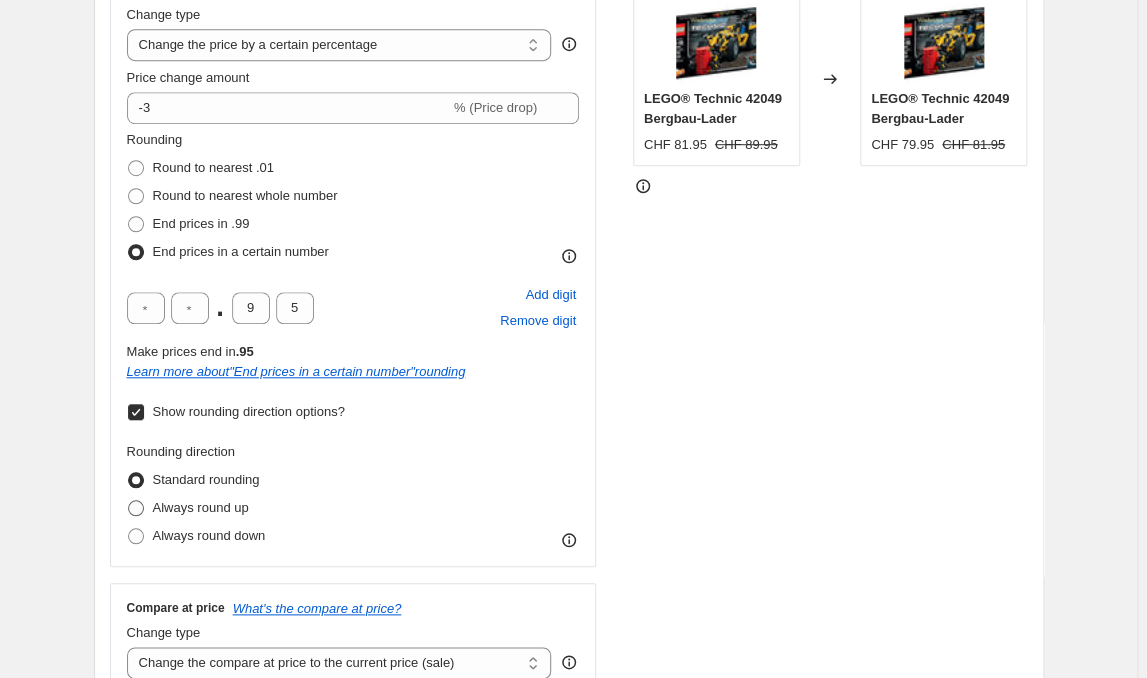 click on "Always round up" at bounding box center [201, 507] 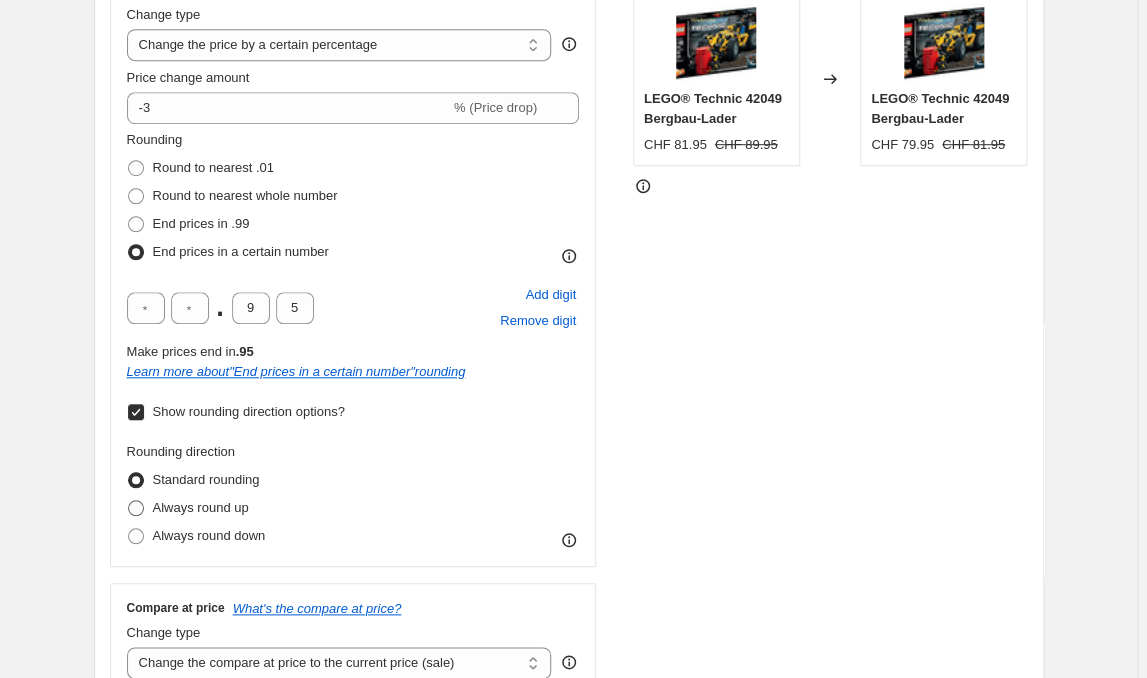 radio on "true" 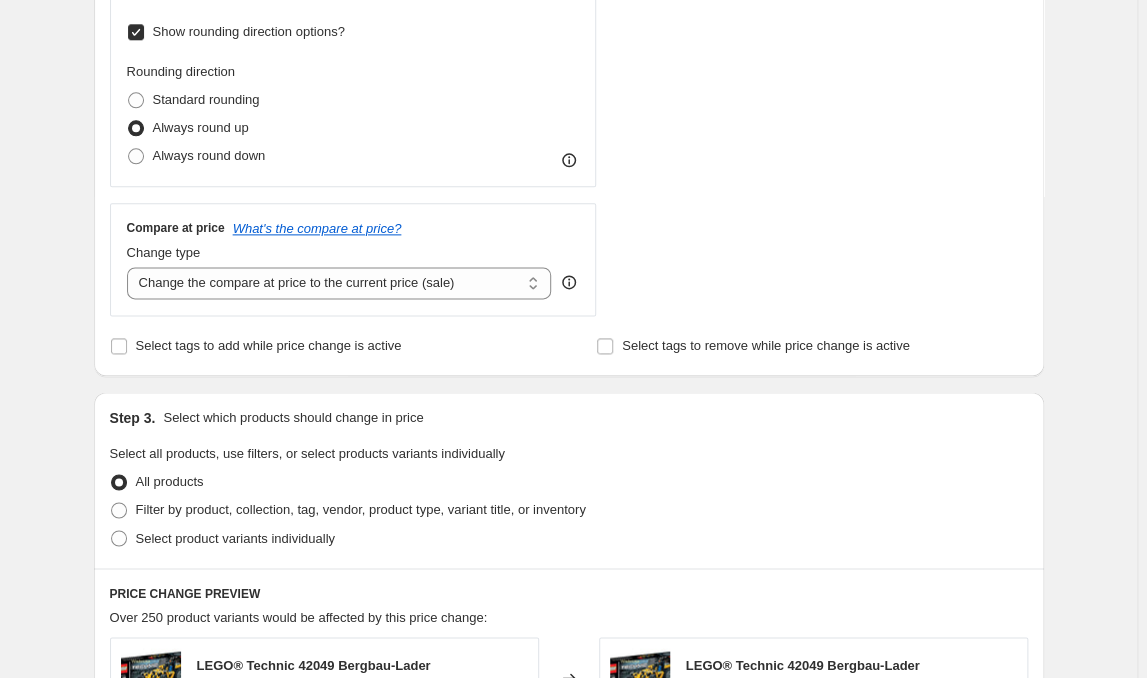 scroll, scrollTop: 805, scrollLeft: 0, axis: vertical 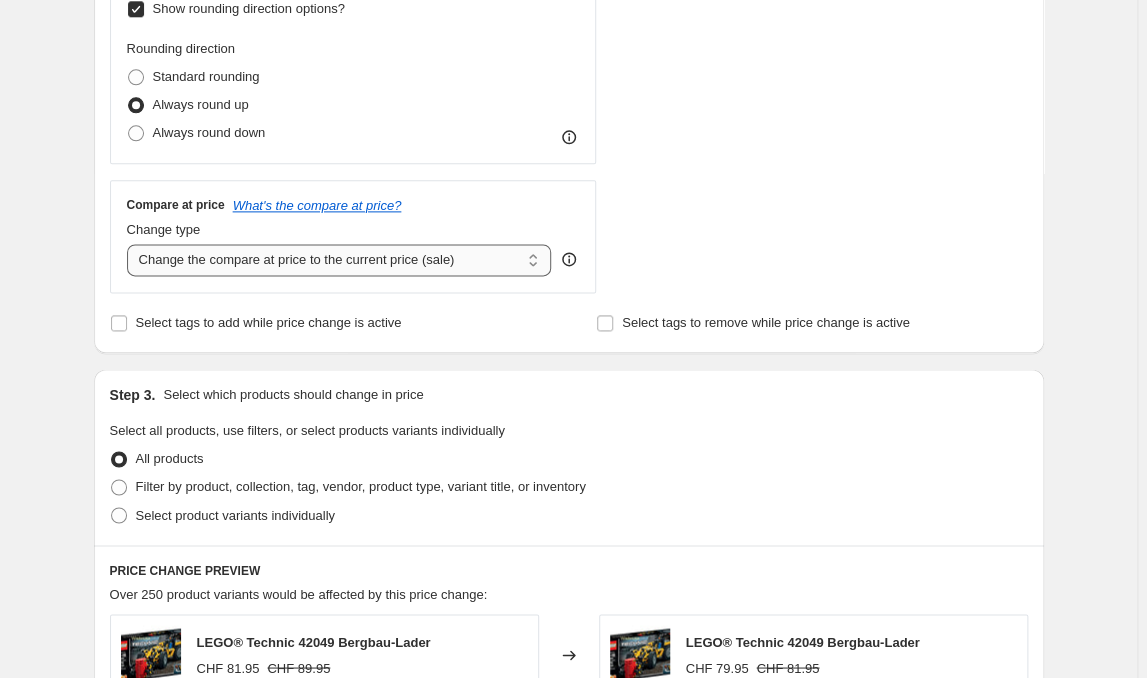 select on "no_change" 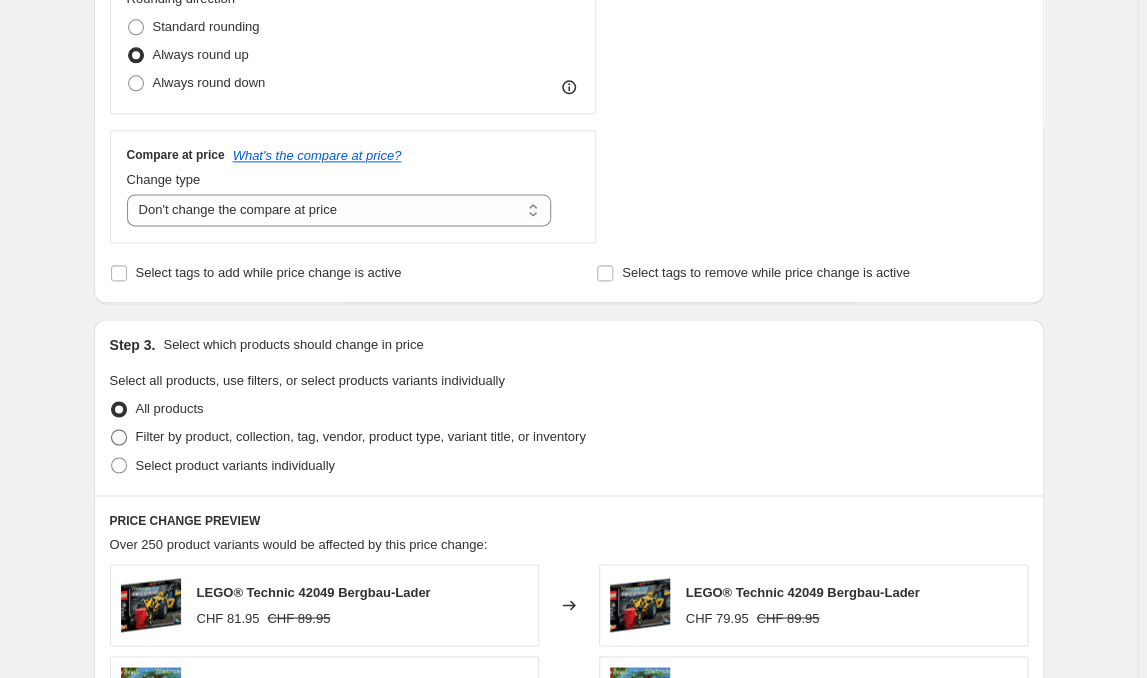 scroll, scrollTop: 906, scrollLeft: 0, axis: vertical 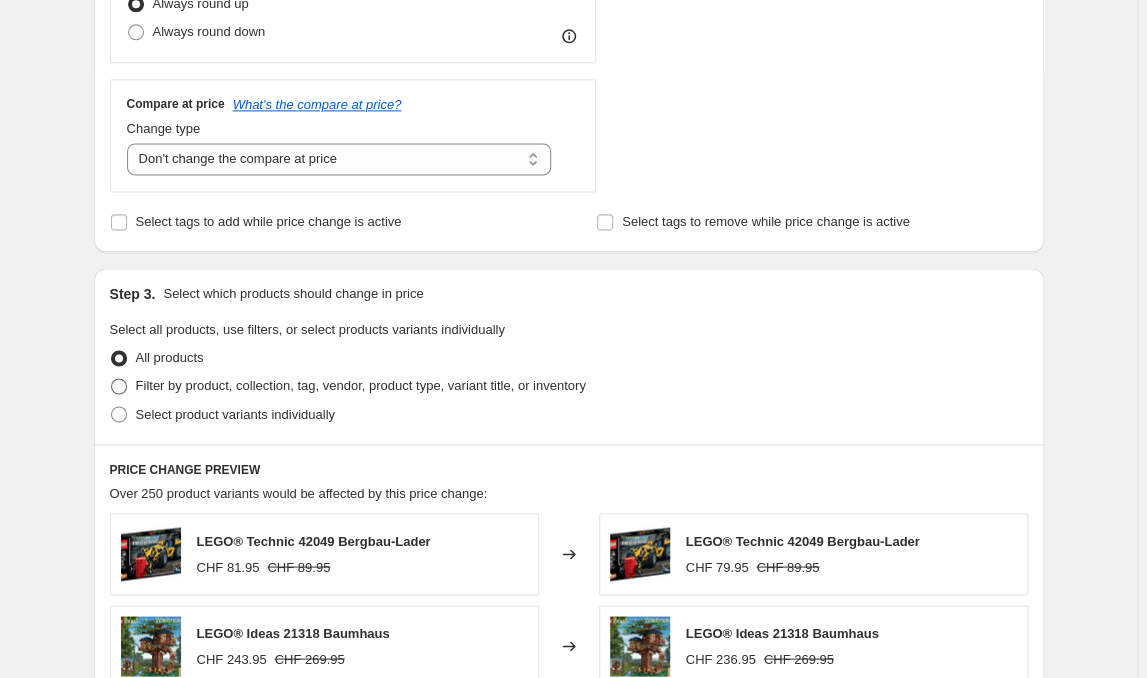 click at bounding box center [119, 386] 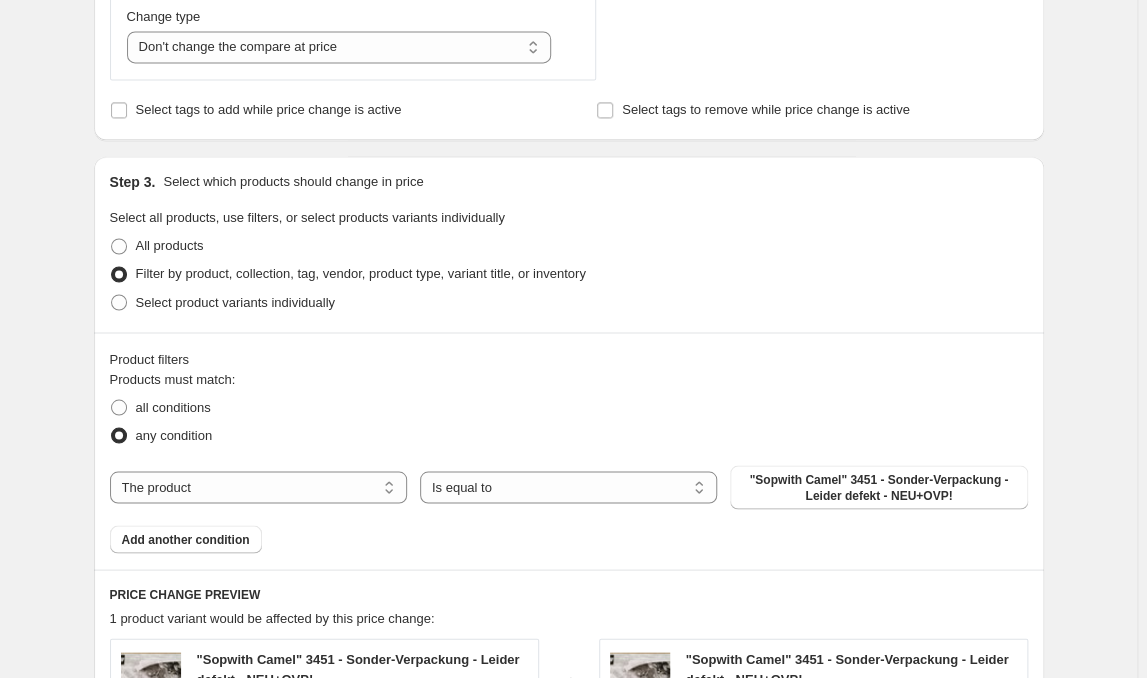 scroll, scrollTop: 1007, scrollLeft: 0, axis: vertical 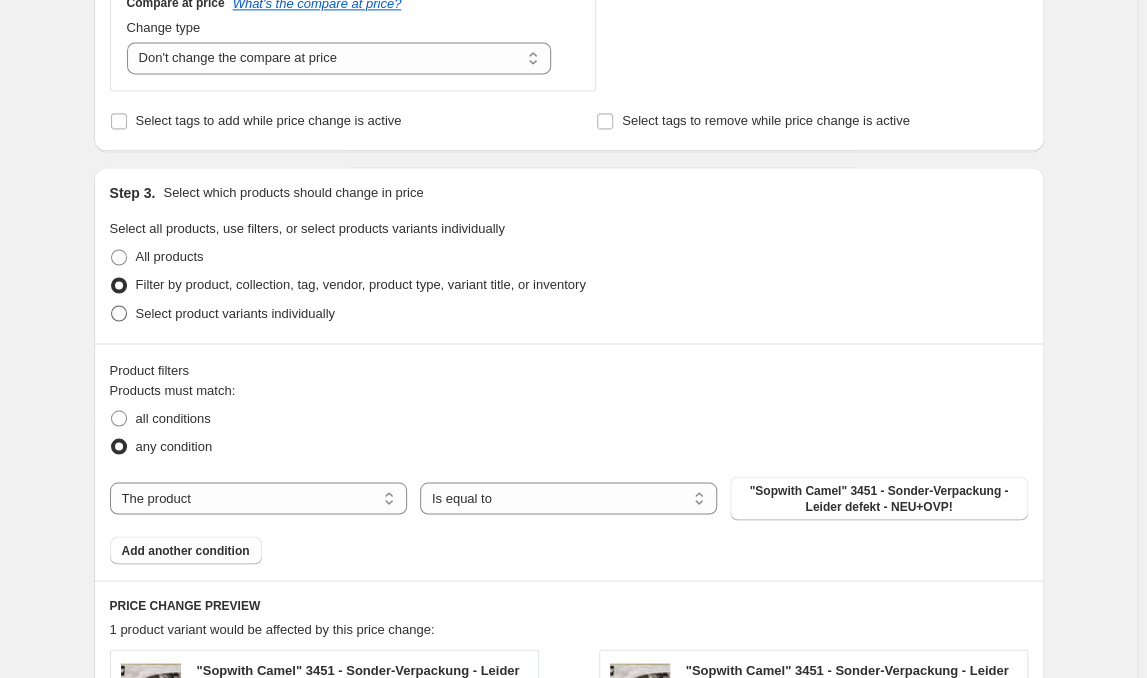 click on "Select product variants individually" at bounding box center (235, 312) 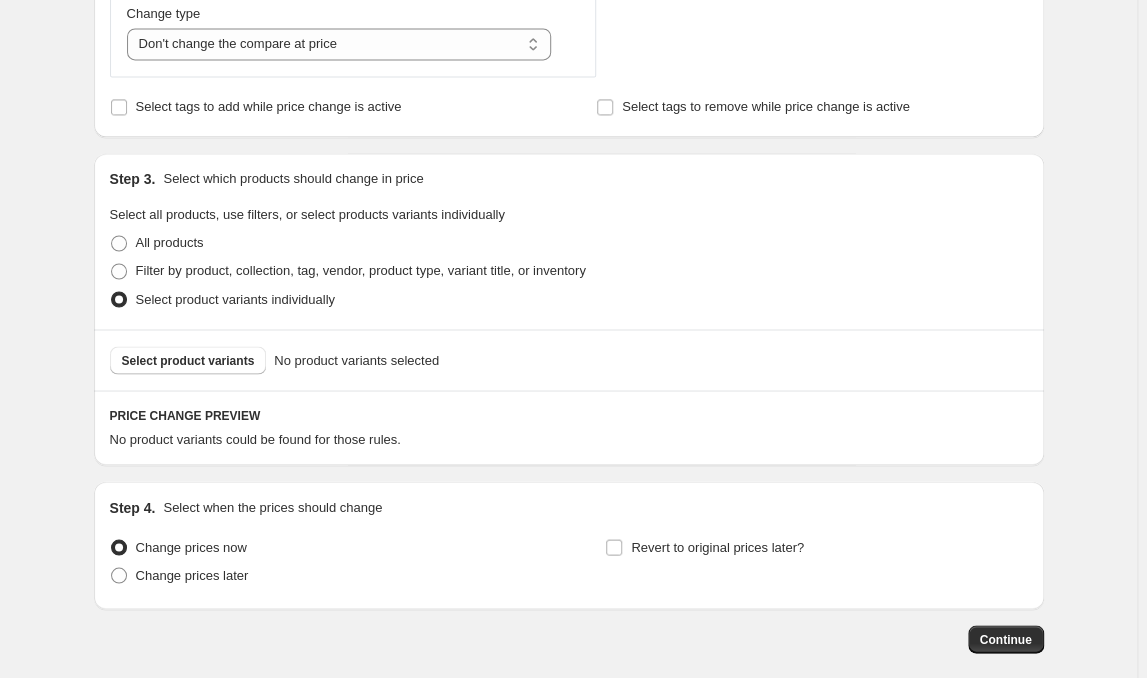scroll, scrollTop: 1037, scrollLeft: 0, axis: vertical 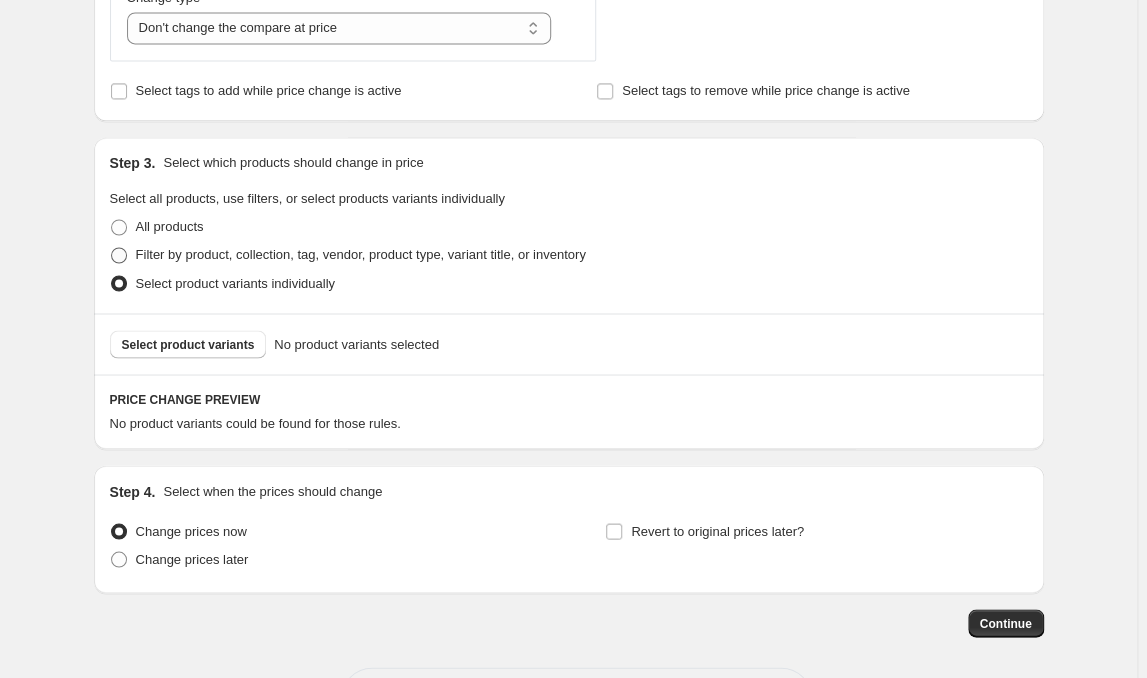 click on "Filter by product, collection, tag, vendor, product type, variant title, or inventory" at bounding box center [361, 254] 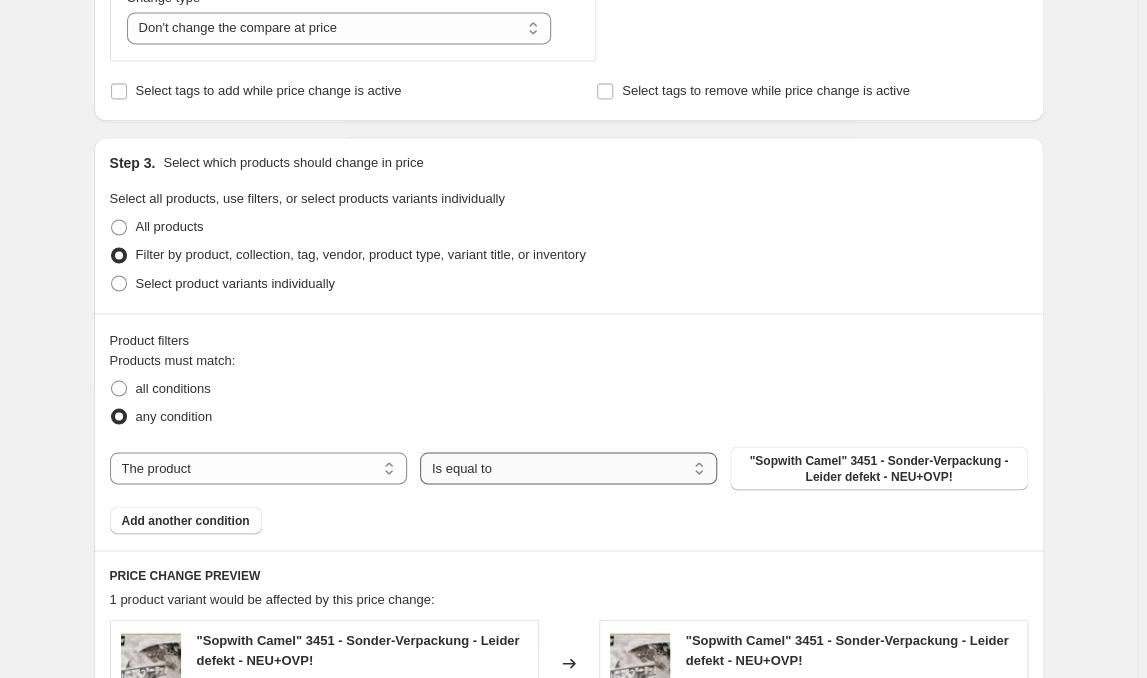 select on "not_equal" 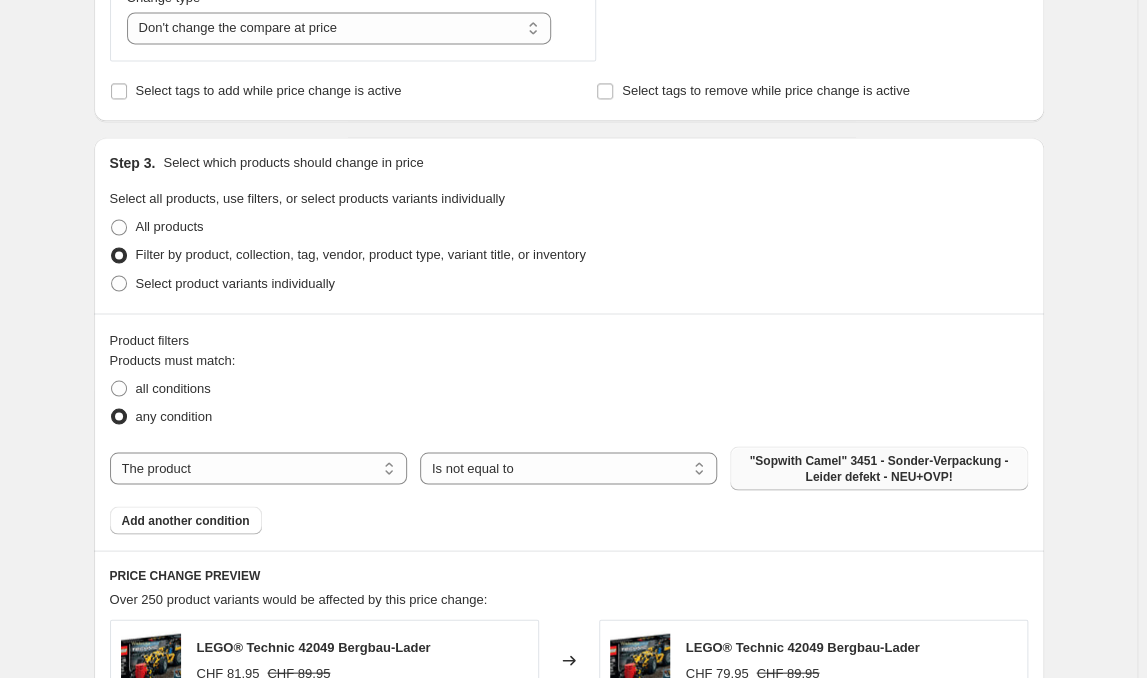 click on ""Sopwith Camel" 3451 - Sonder-Verpackung - Leider defekt - NEU+OVP!" at bounding box center (878, 468) 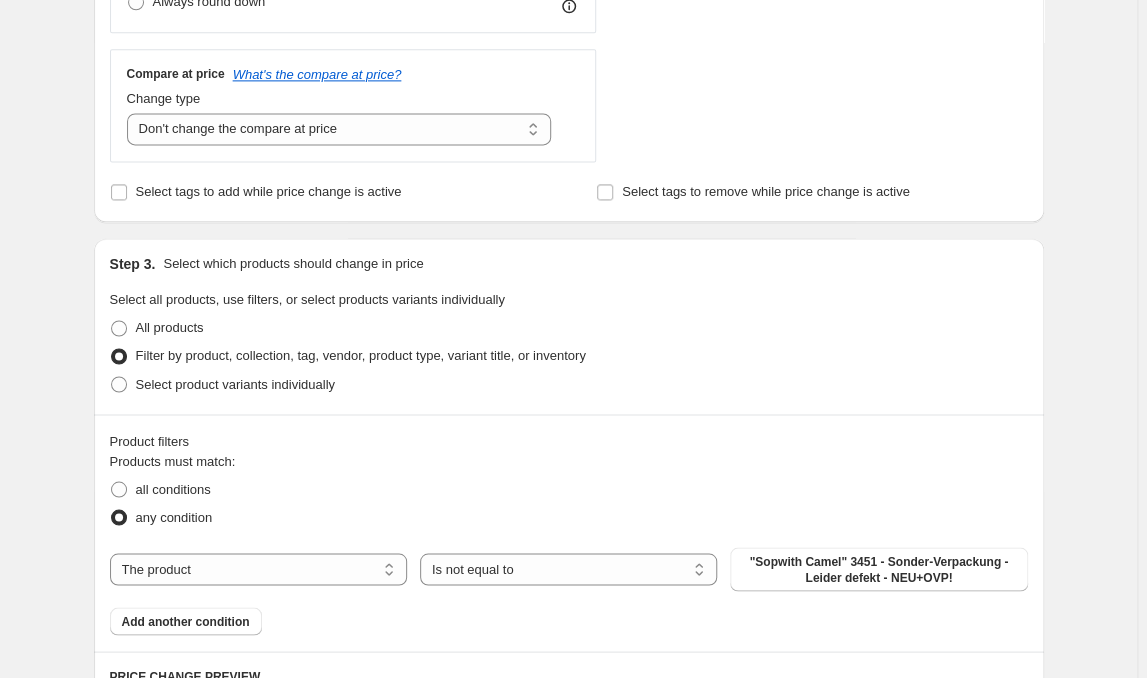 scroll, scrollTop: 835, scrollLeft: 0, axis: vertical 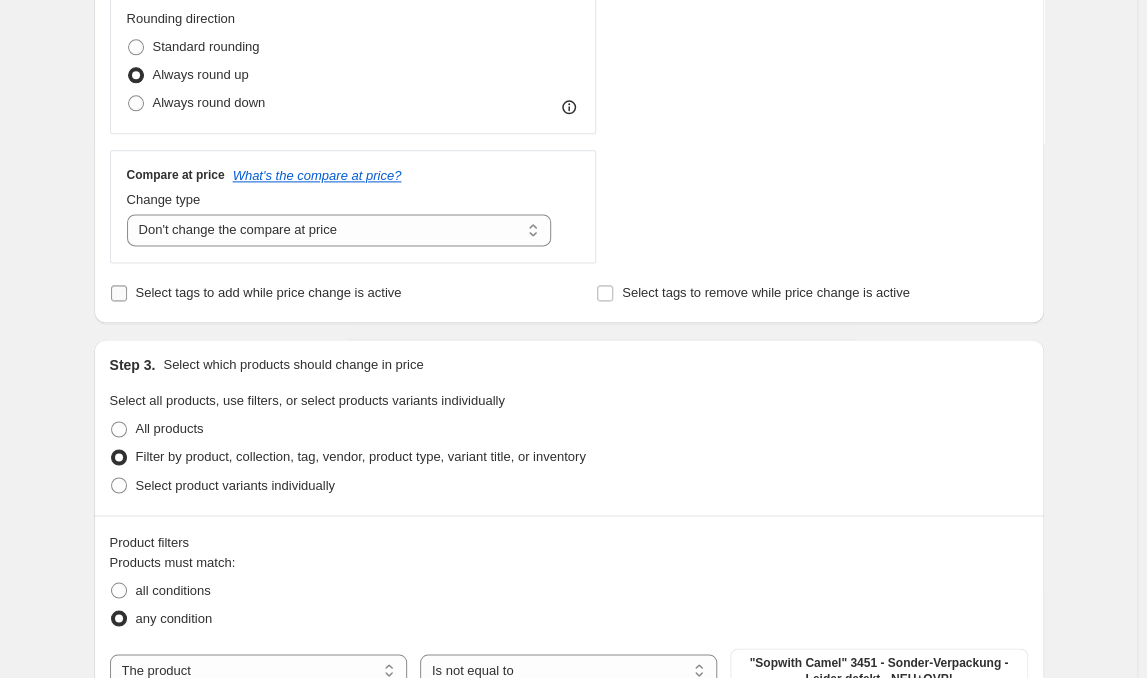 click on "Select tags to add while price change is active" at bounding box center (269, 292) 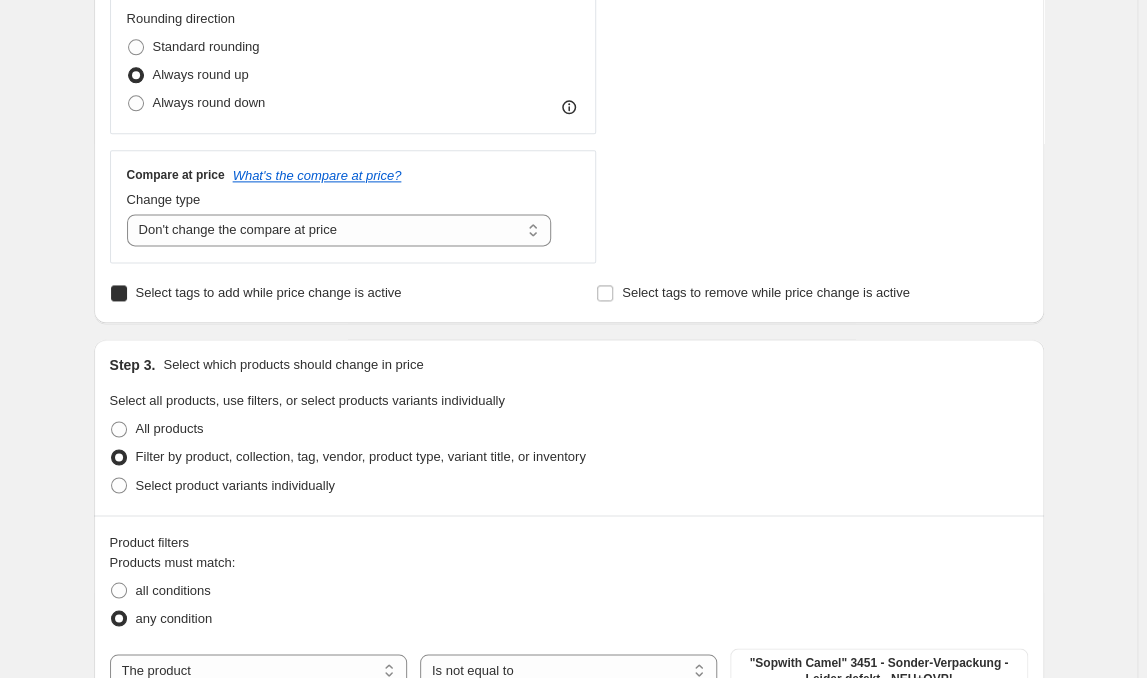 checkbox on "true" 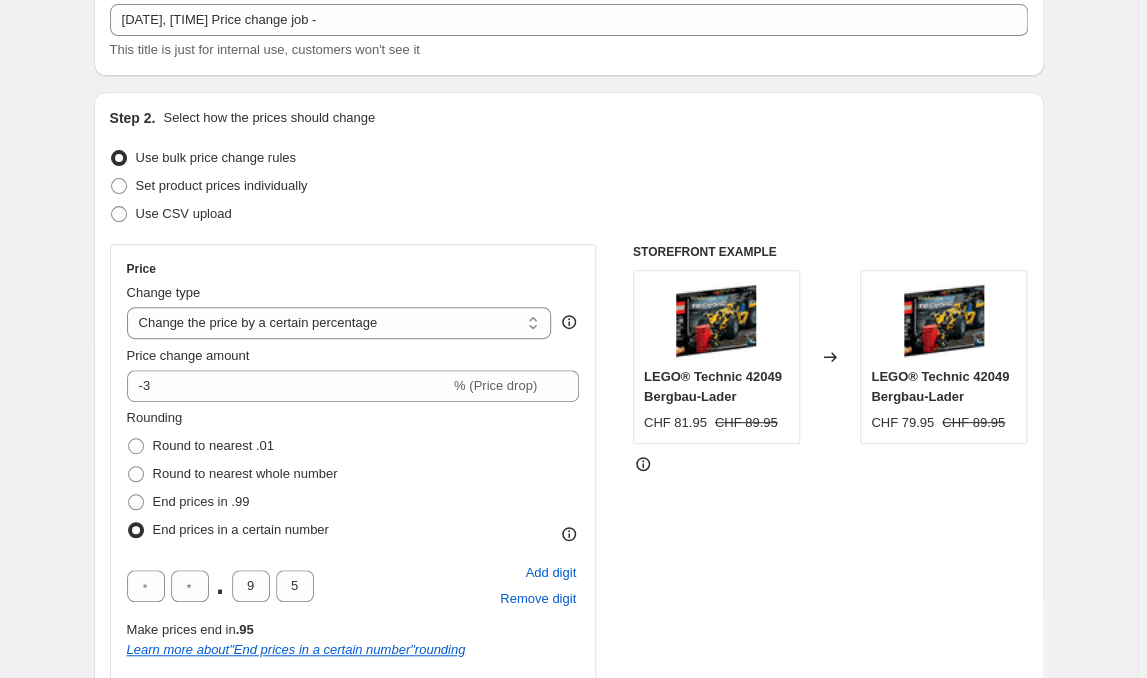 scroll, scrollTop: 30, scrollLeft: 0, axis: vertical 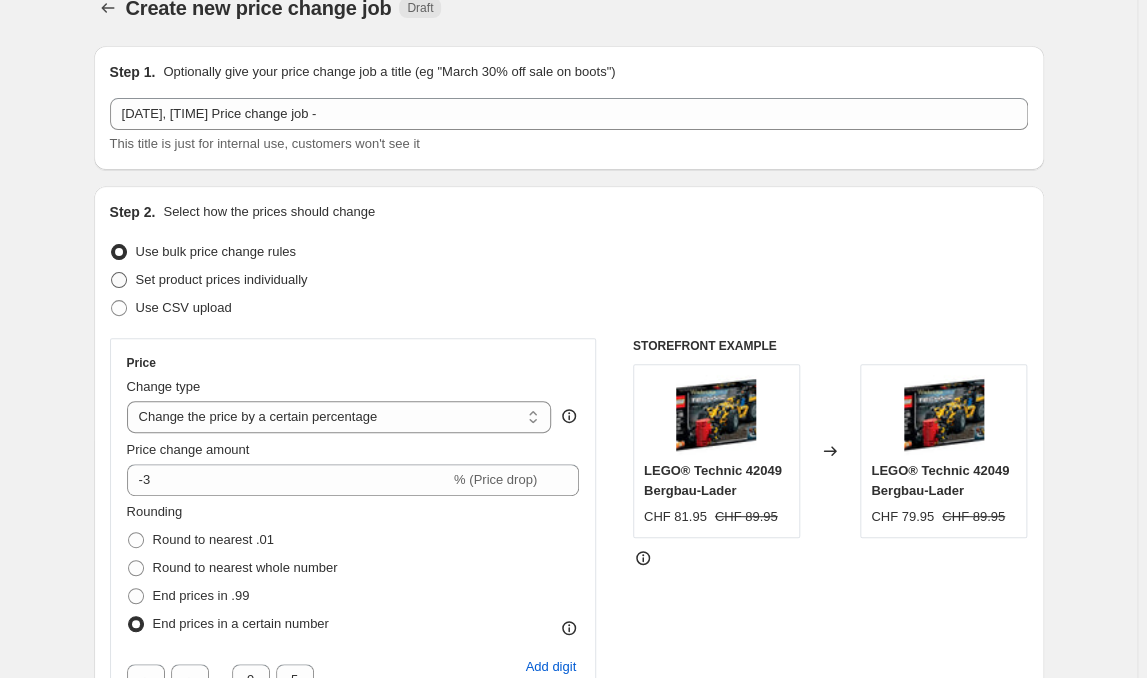 click at bounding box center (119, 280) 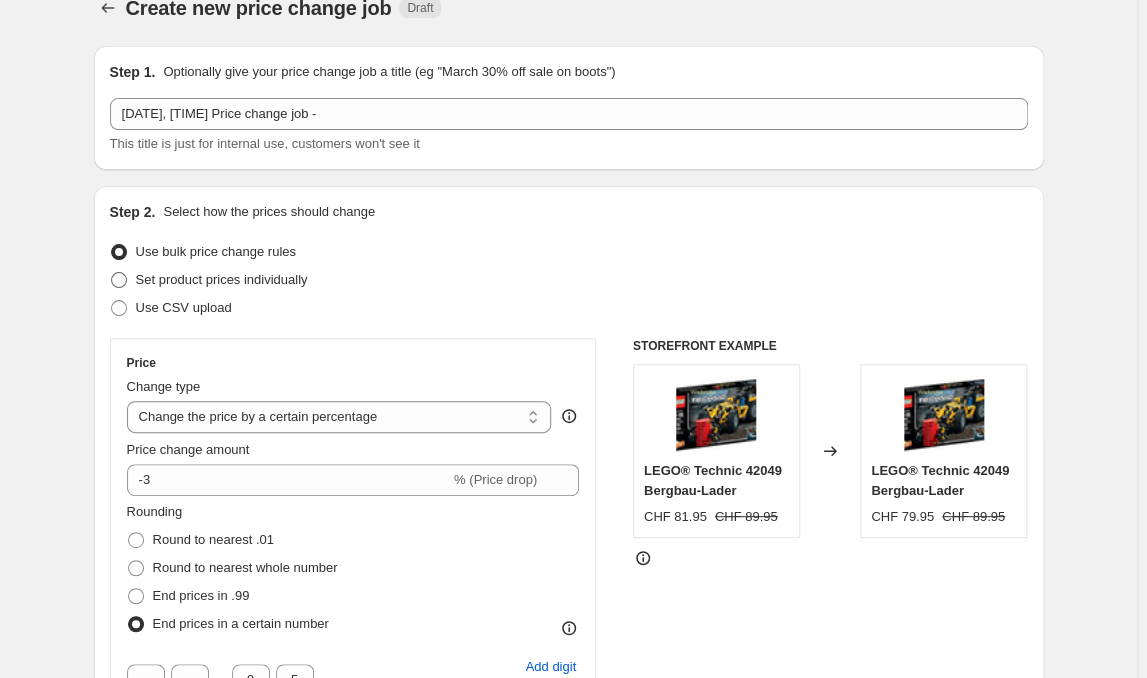 radio on "true" 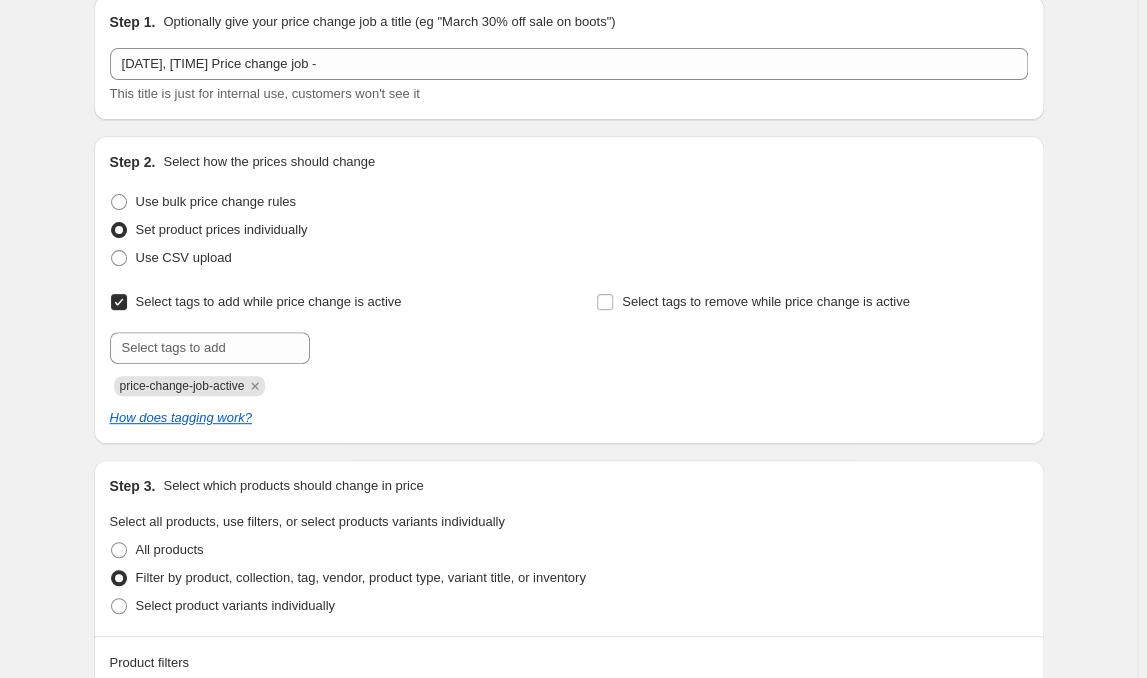 scroll, scrollTop: 30, scrollLeft: 0, axis: vertical 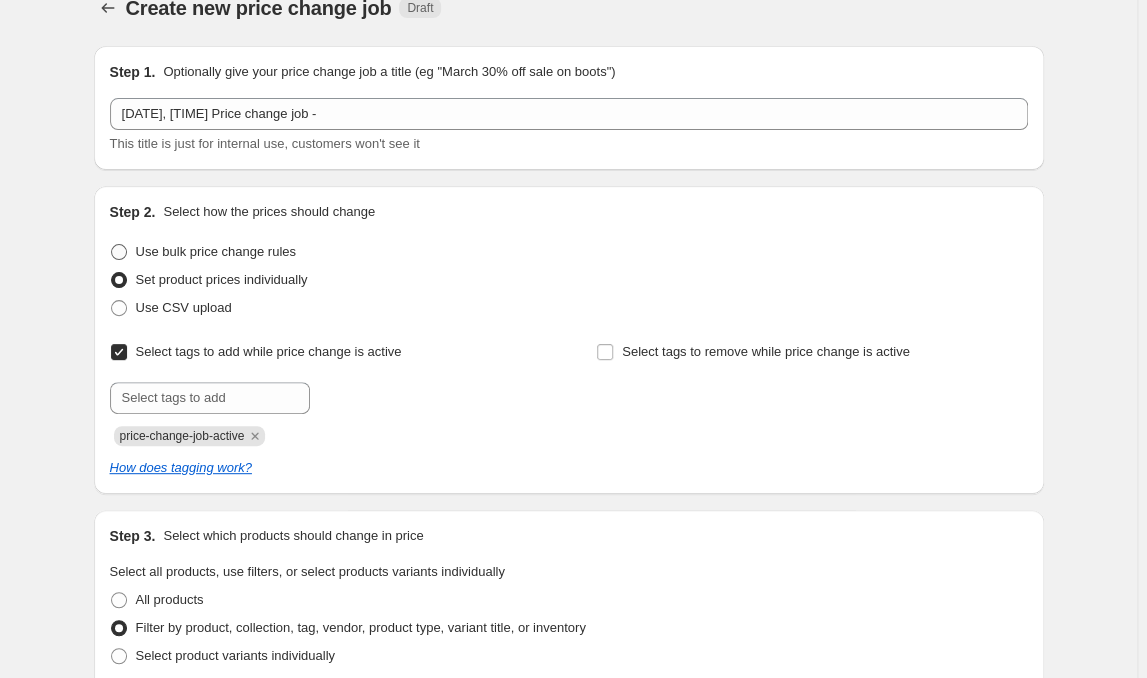 click on "Use bulk price change rules" at bounding box center [216, 251] 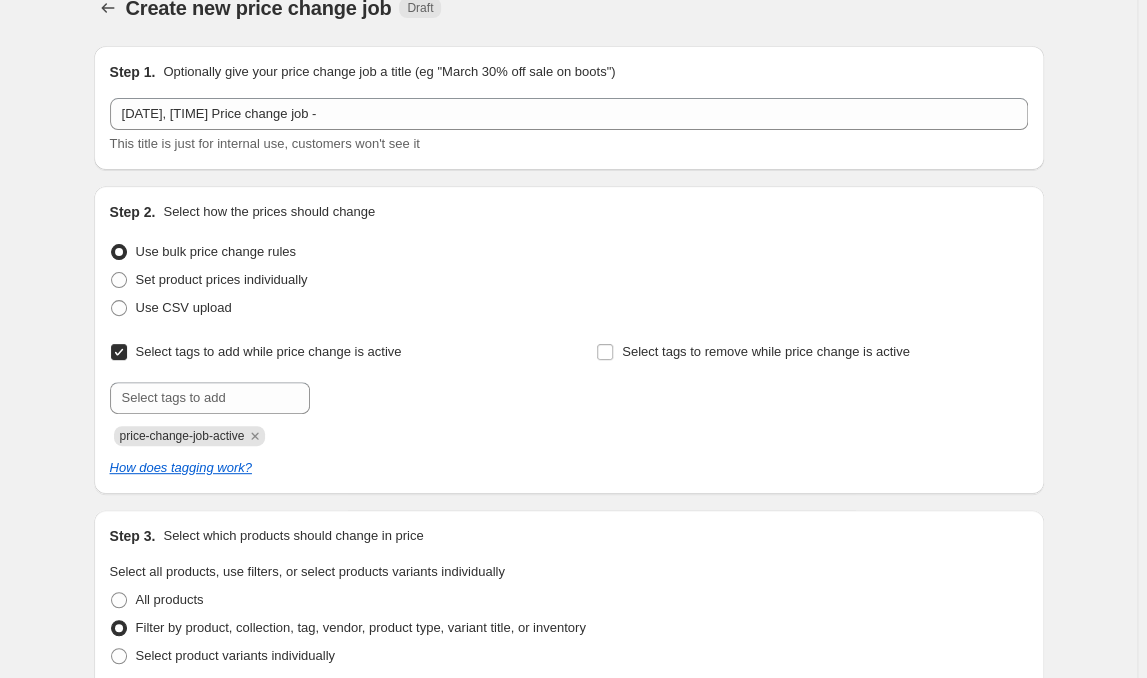 select on "percentage" 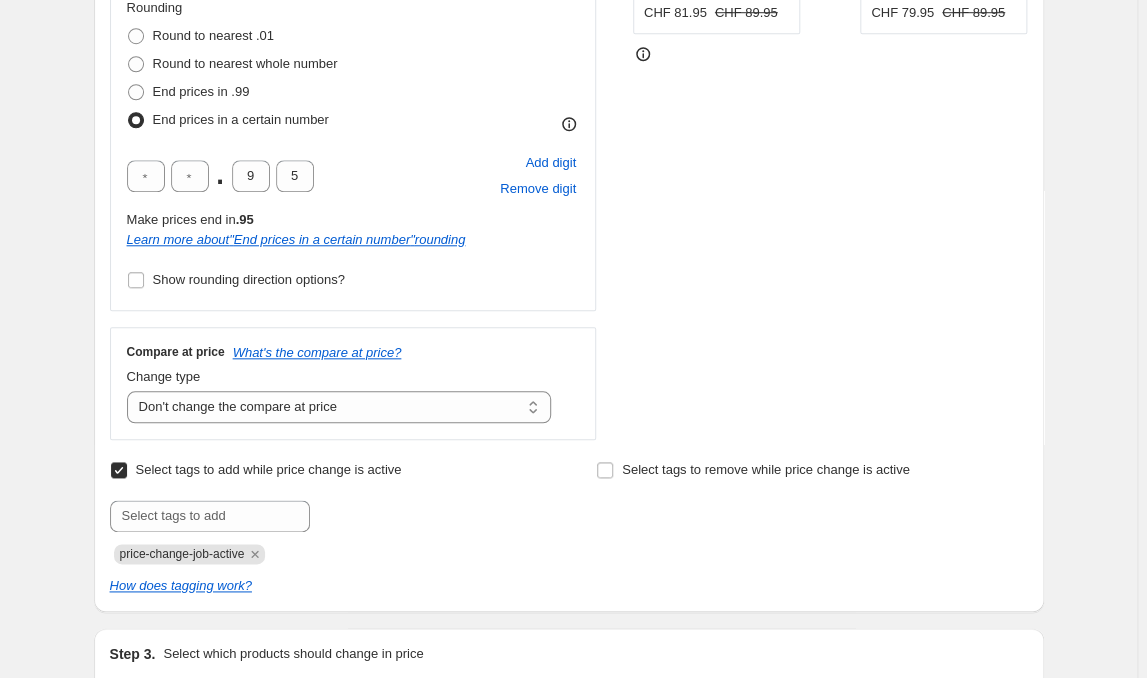 scroll, scrollTop: 634, scrollLeft: 0, axis: vertical 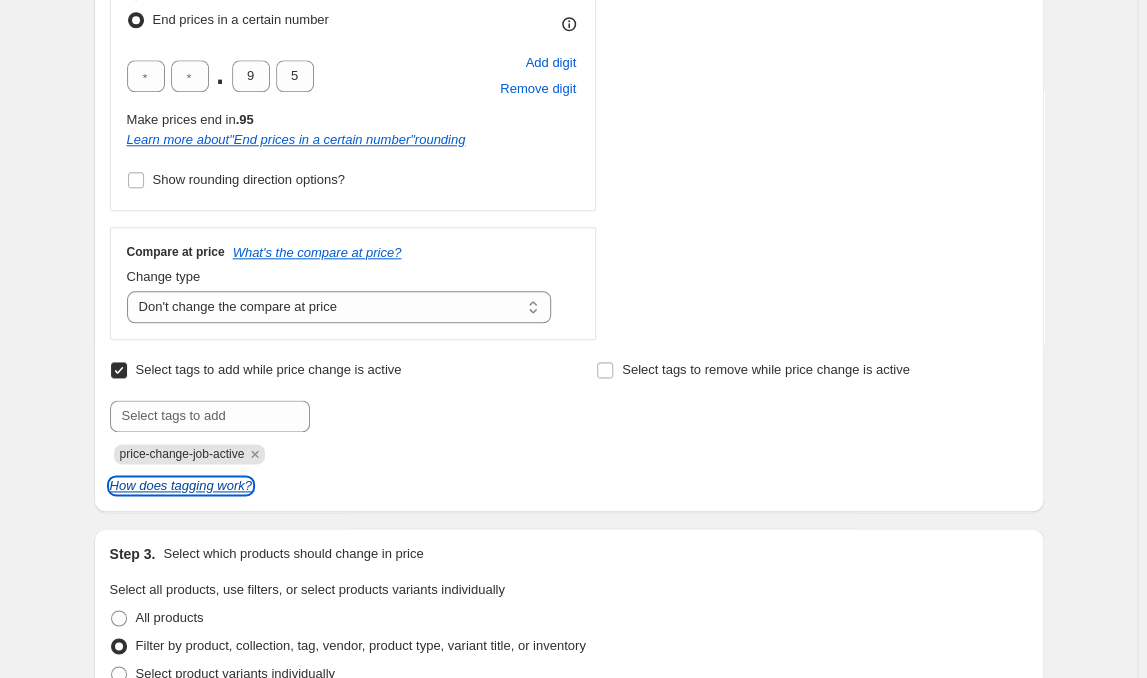 click on "How does tagging work?" at bounding box center [181, 485] 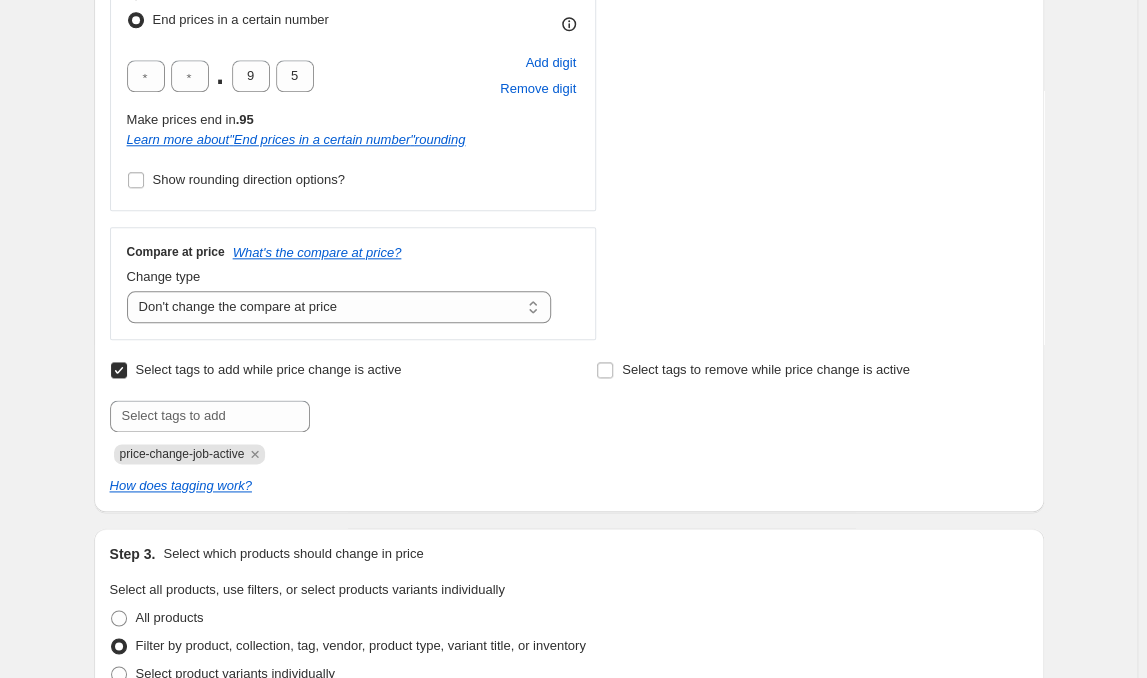 click on "price-change-job-active" at bounding box center [325, 452] 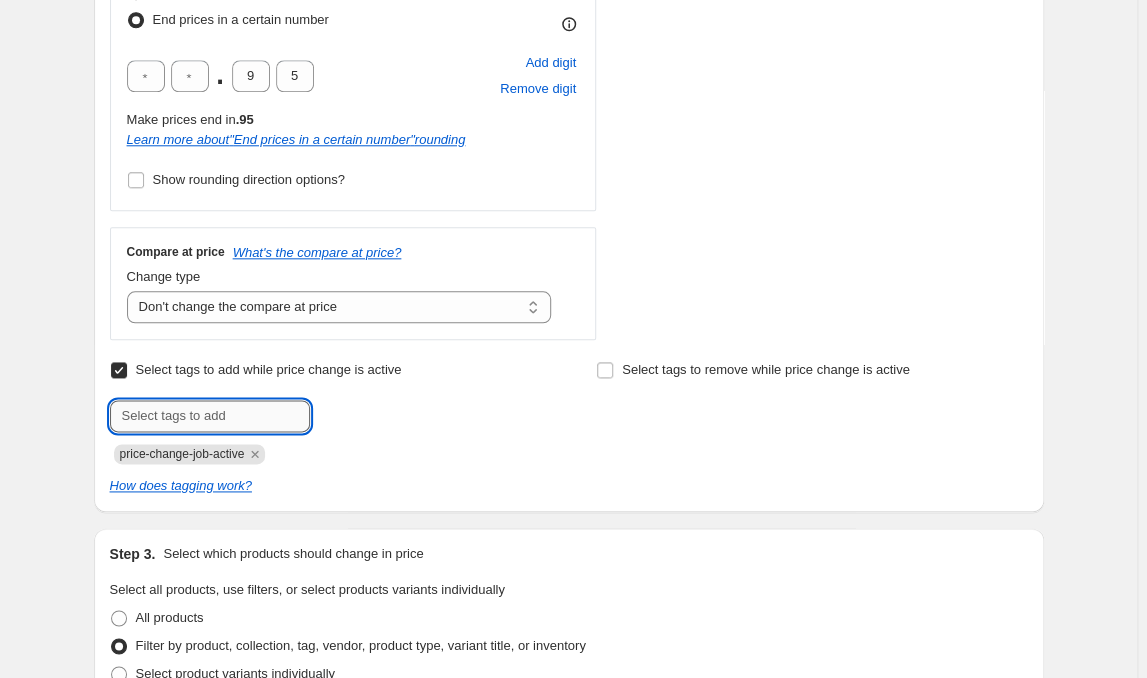 click at bounding box center (210, 416) 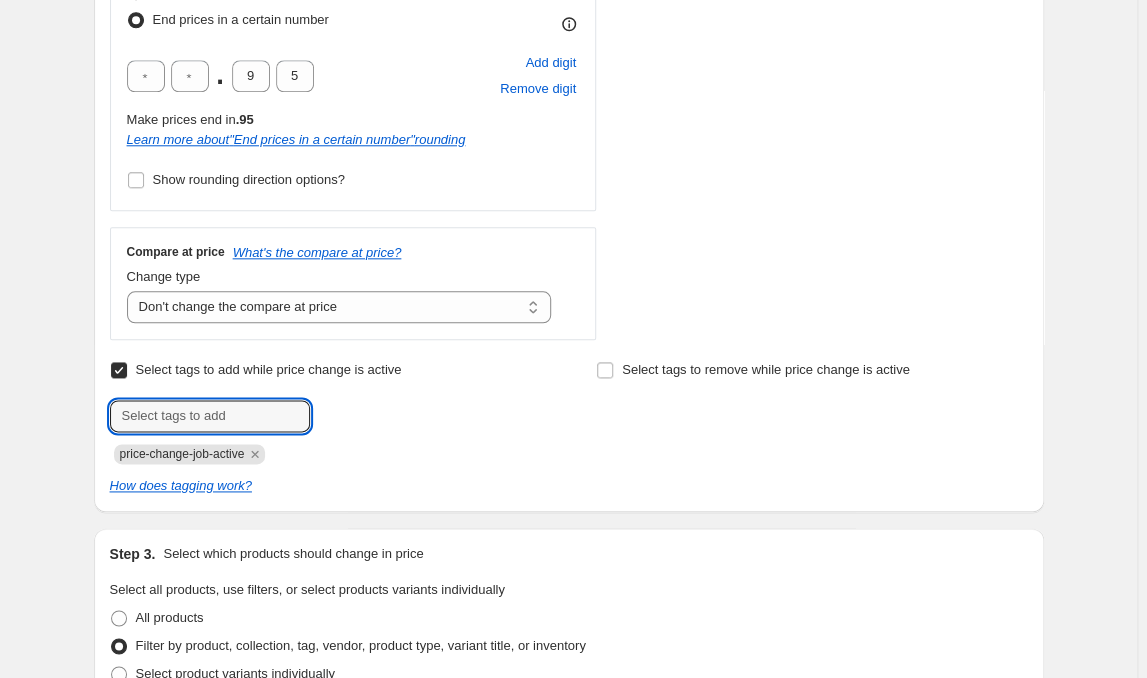 type on "P" 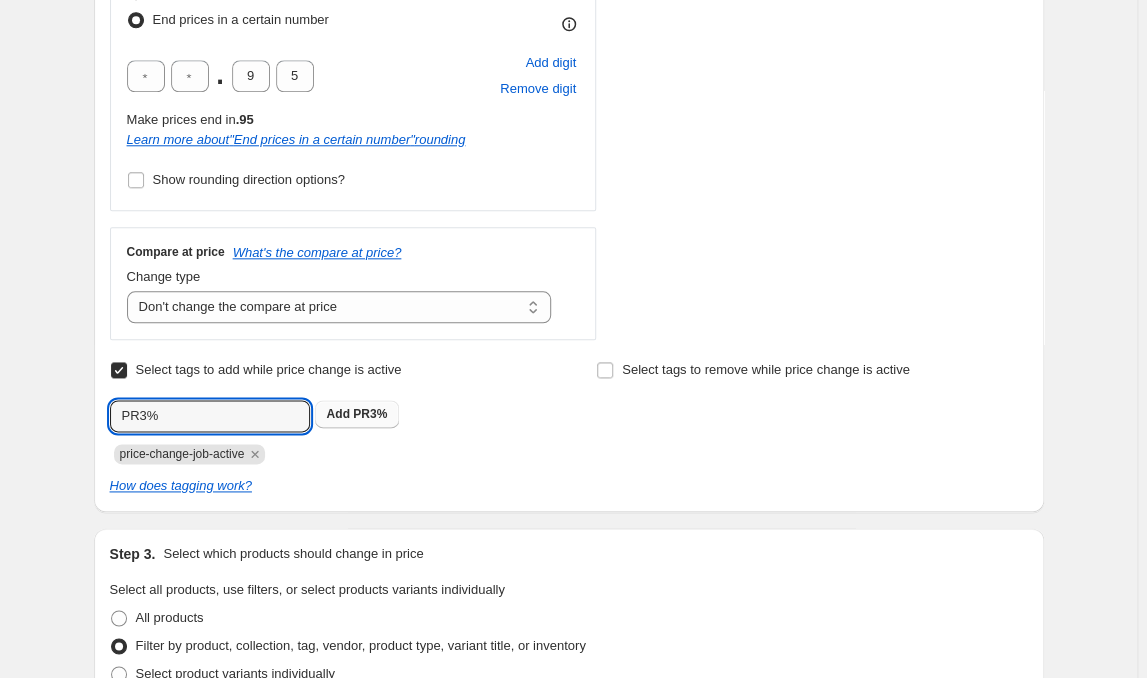 type on "PR3%" 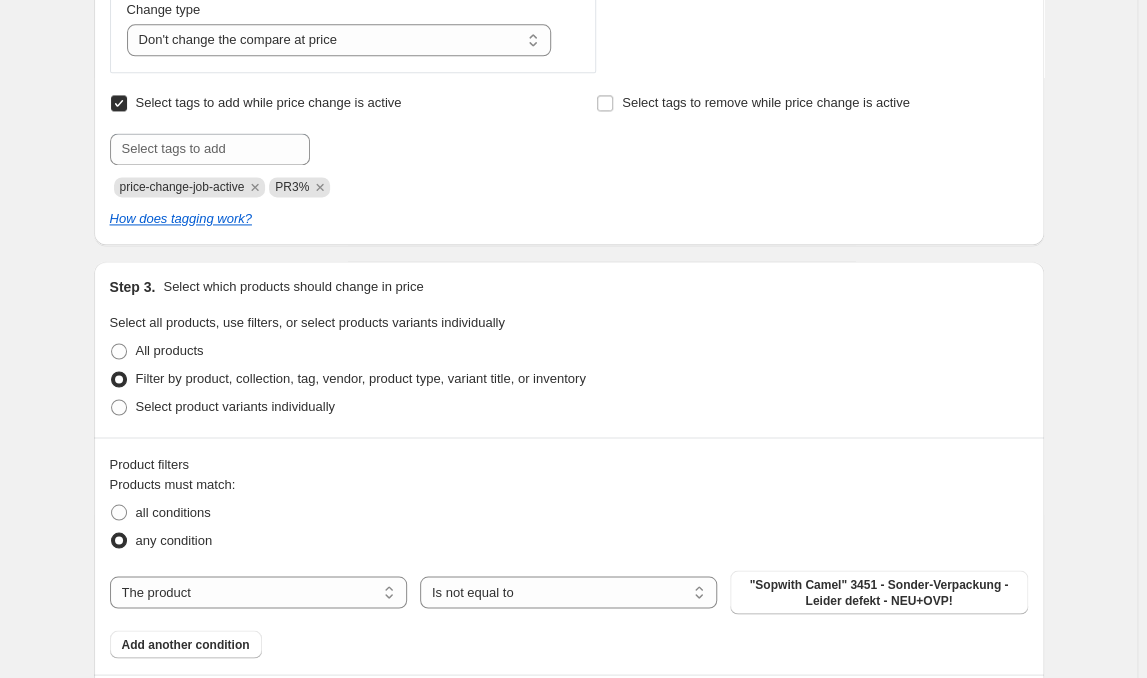 scroll, scrollTop: 936, scrollLeft: 0, axis: vertical 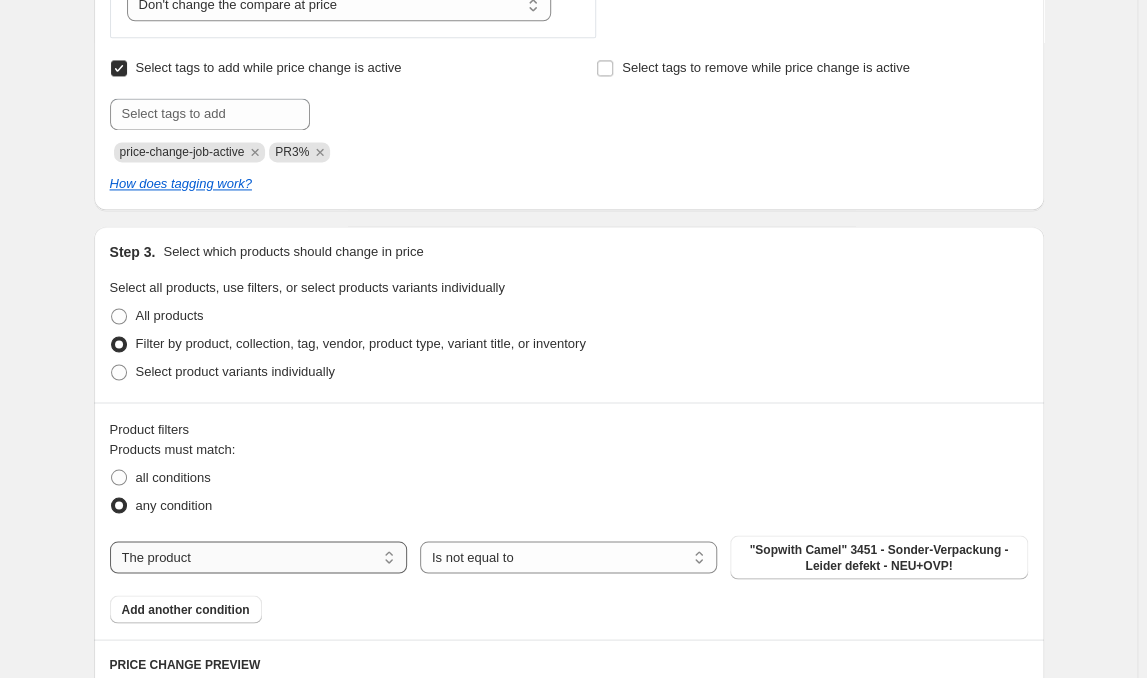 select on "product_status" 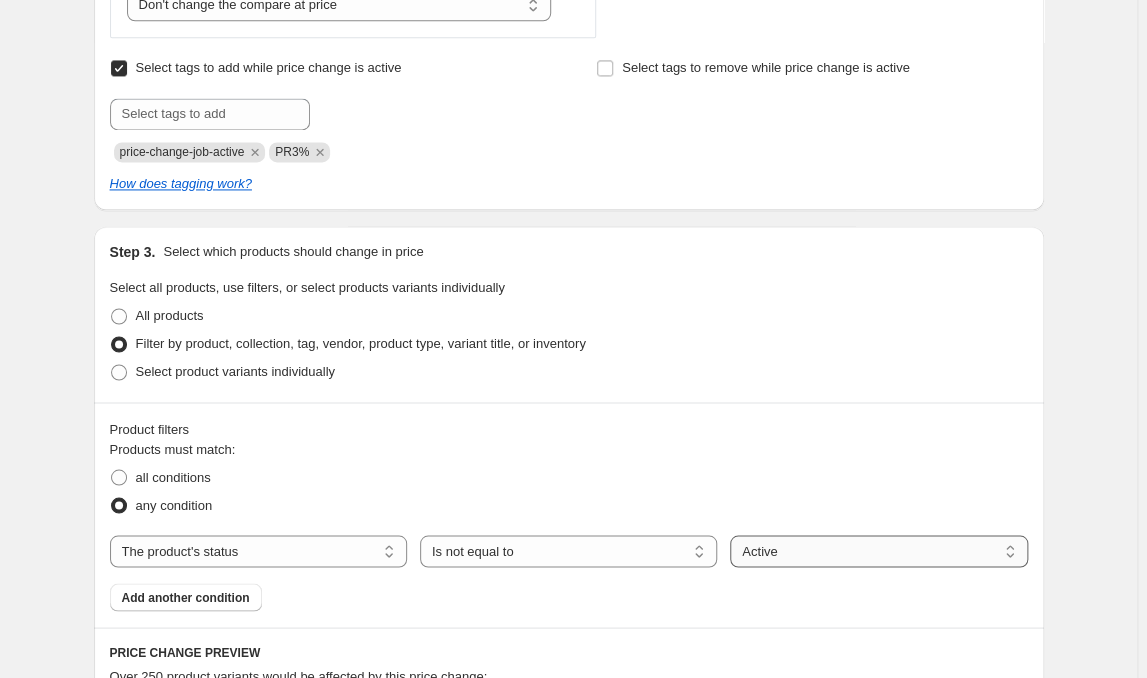 select on "archived" 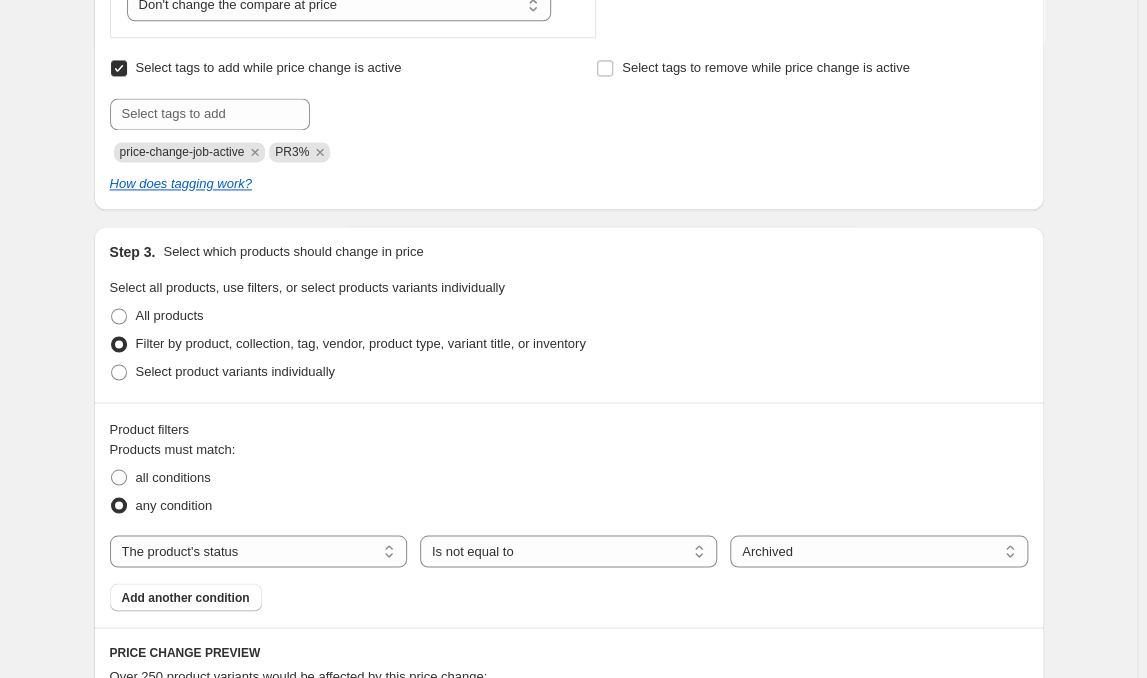 scroll, scrollTop: 1037, scrollLeft: 0, axis: vertical 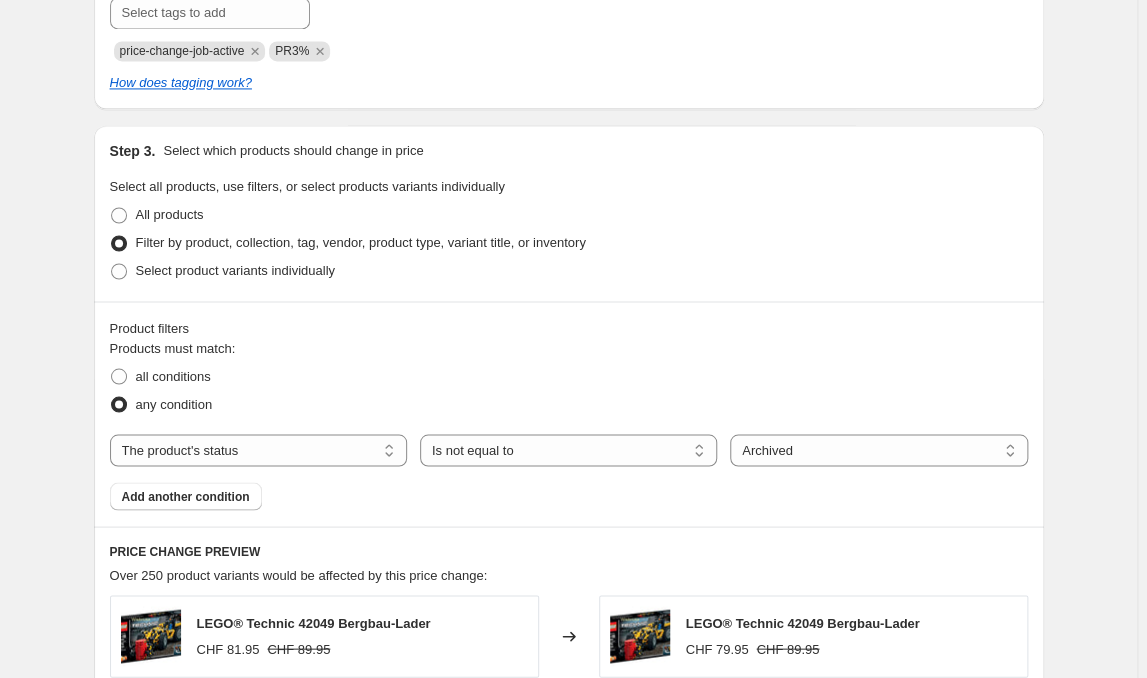 click on "Filter by product, collection, tag, vendor, product type, variant title, or inventory" at bounding box center (361, 242) 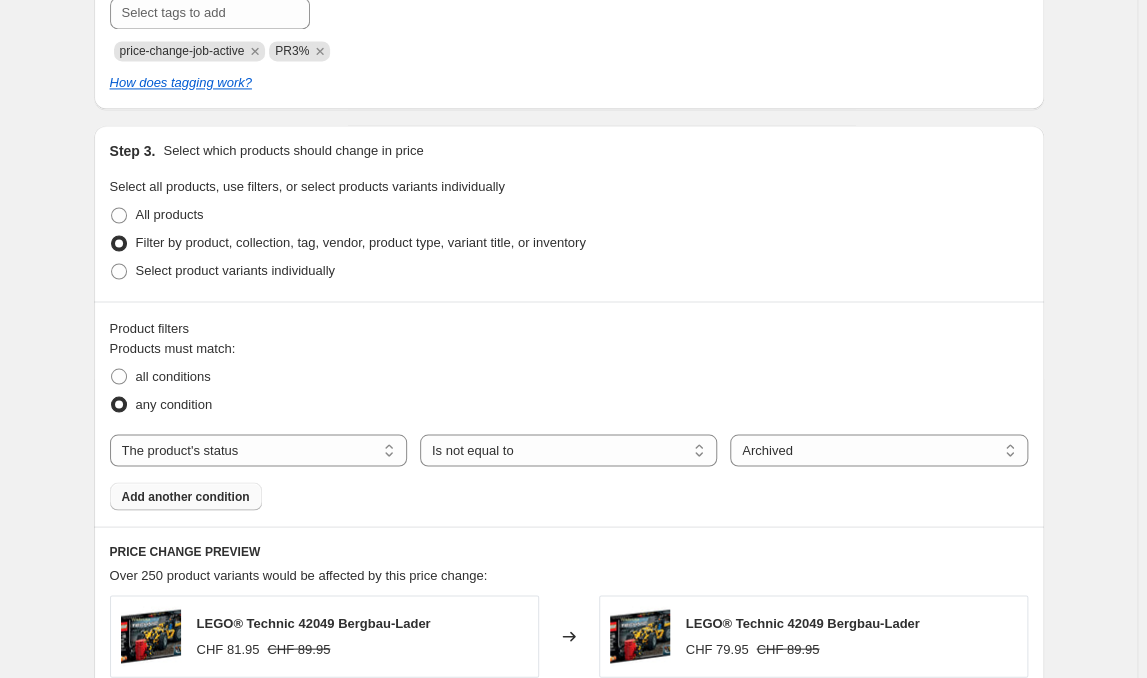 click on "Add another condition" at bounding box center (186, 496) 